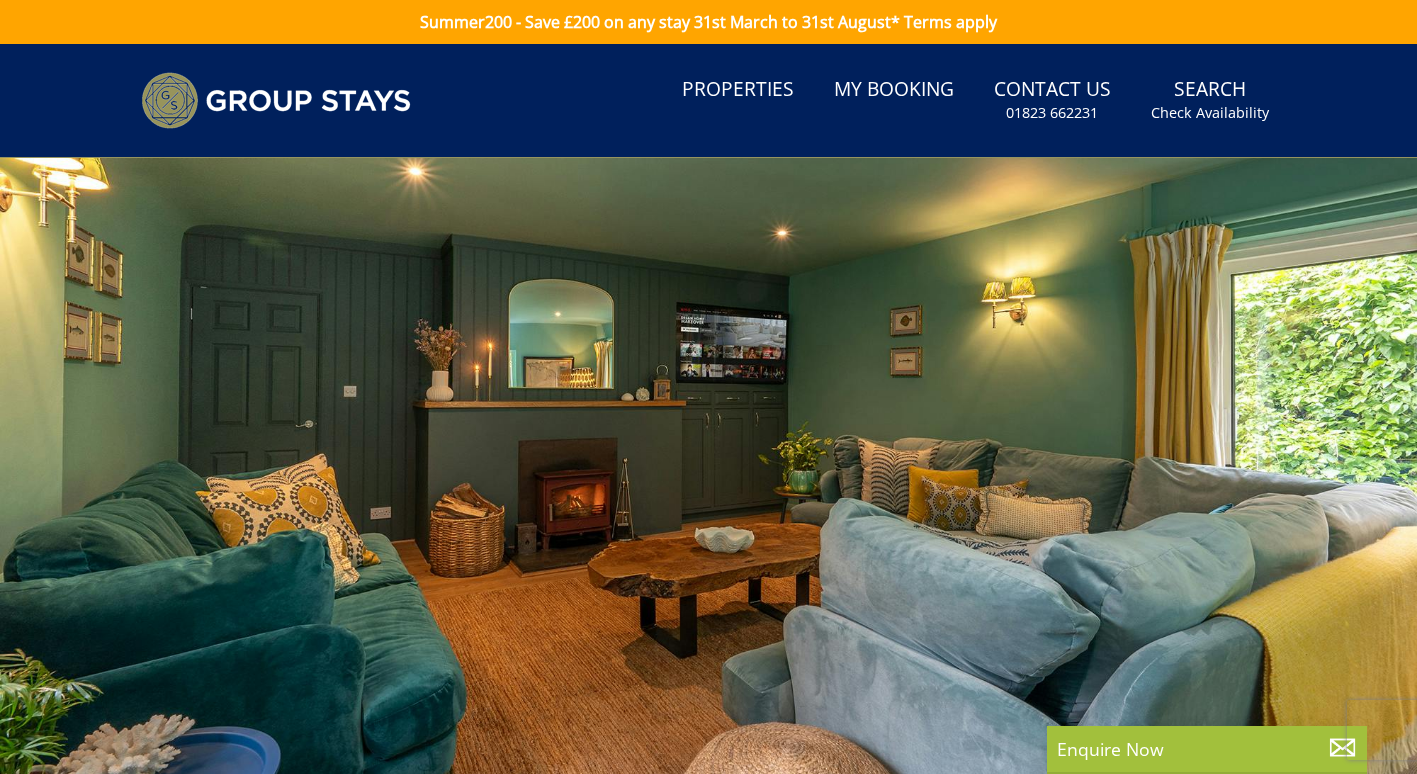scroll, scrollTop: 0, scrollLeft: 0, axis: both 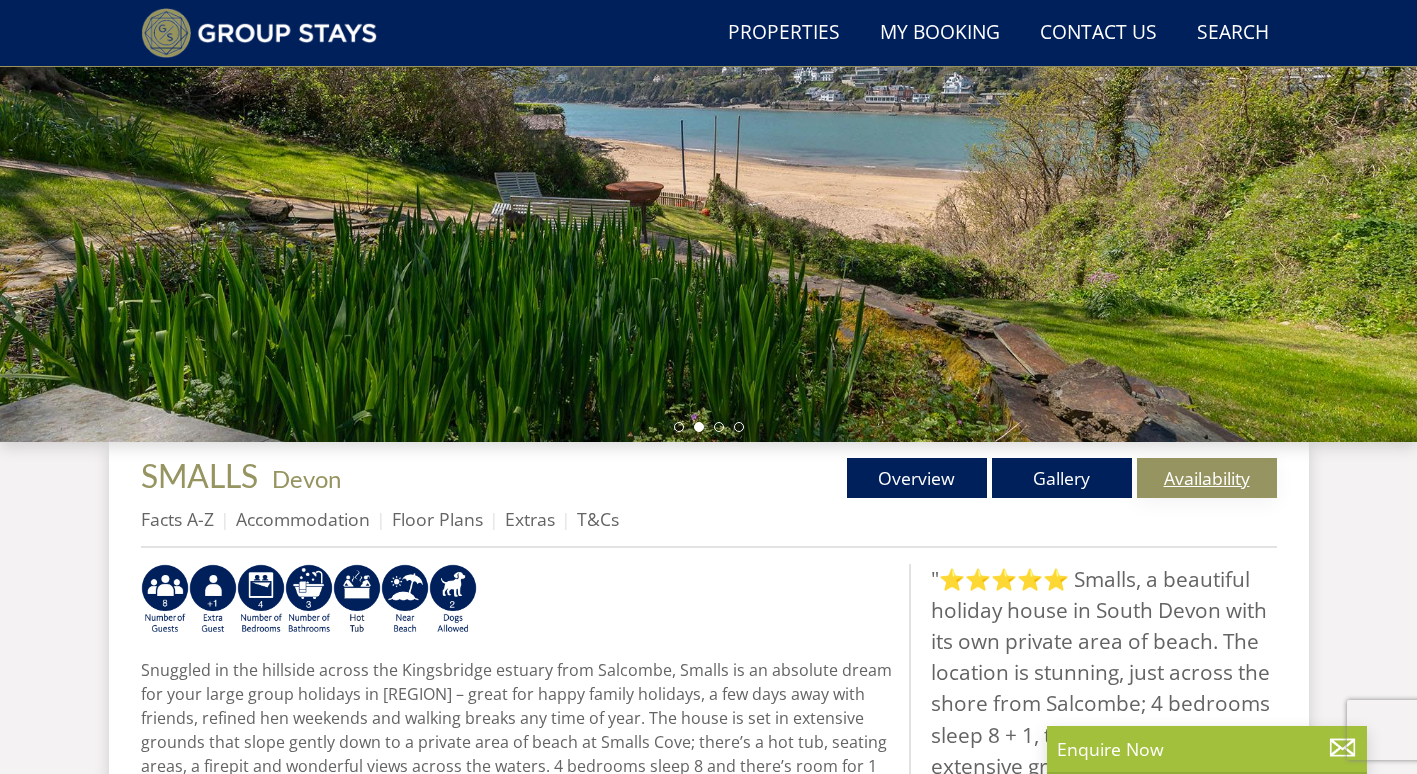 click on "Availability" at bounding box center [1207, 478] 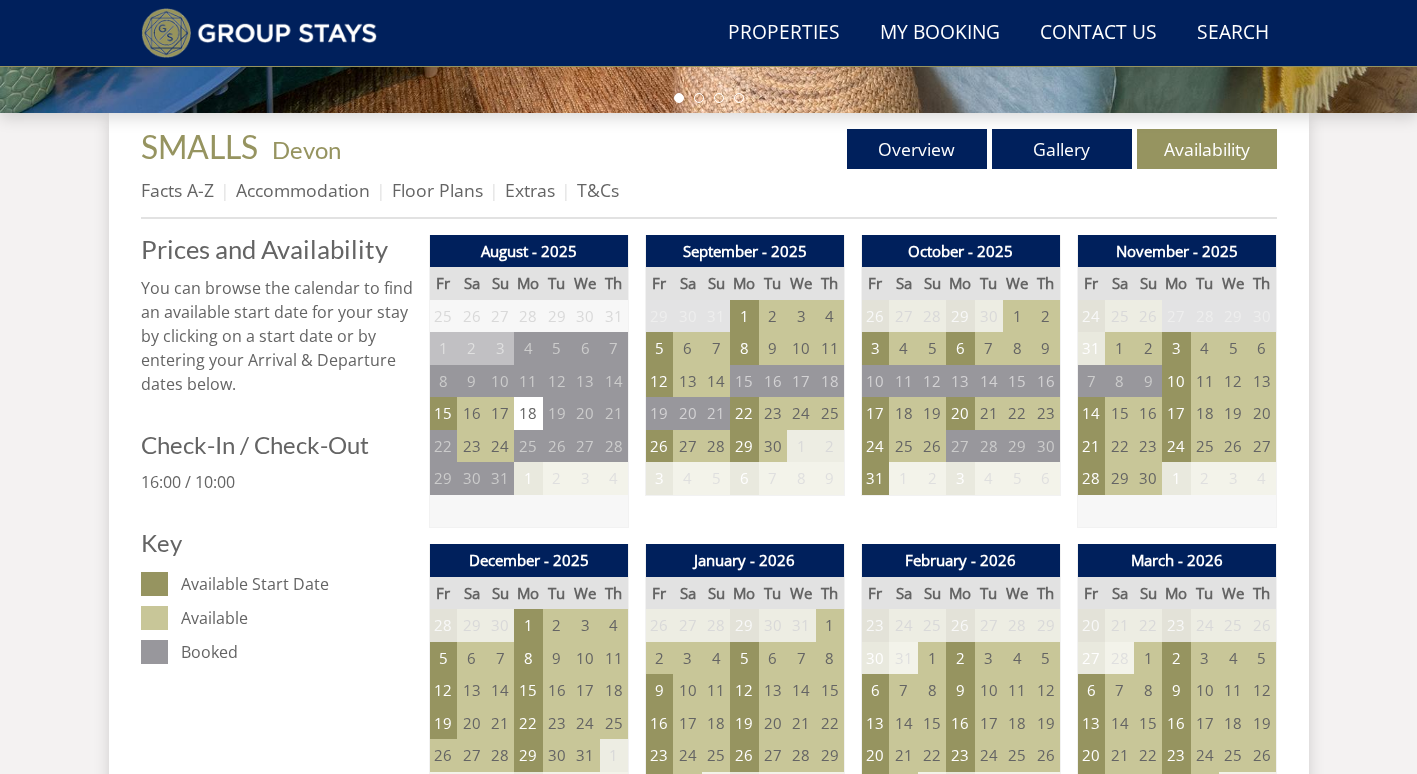 scroll, scrollTop: 697, scrollLeft: 0, axis: vertical 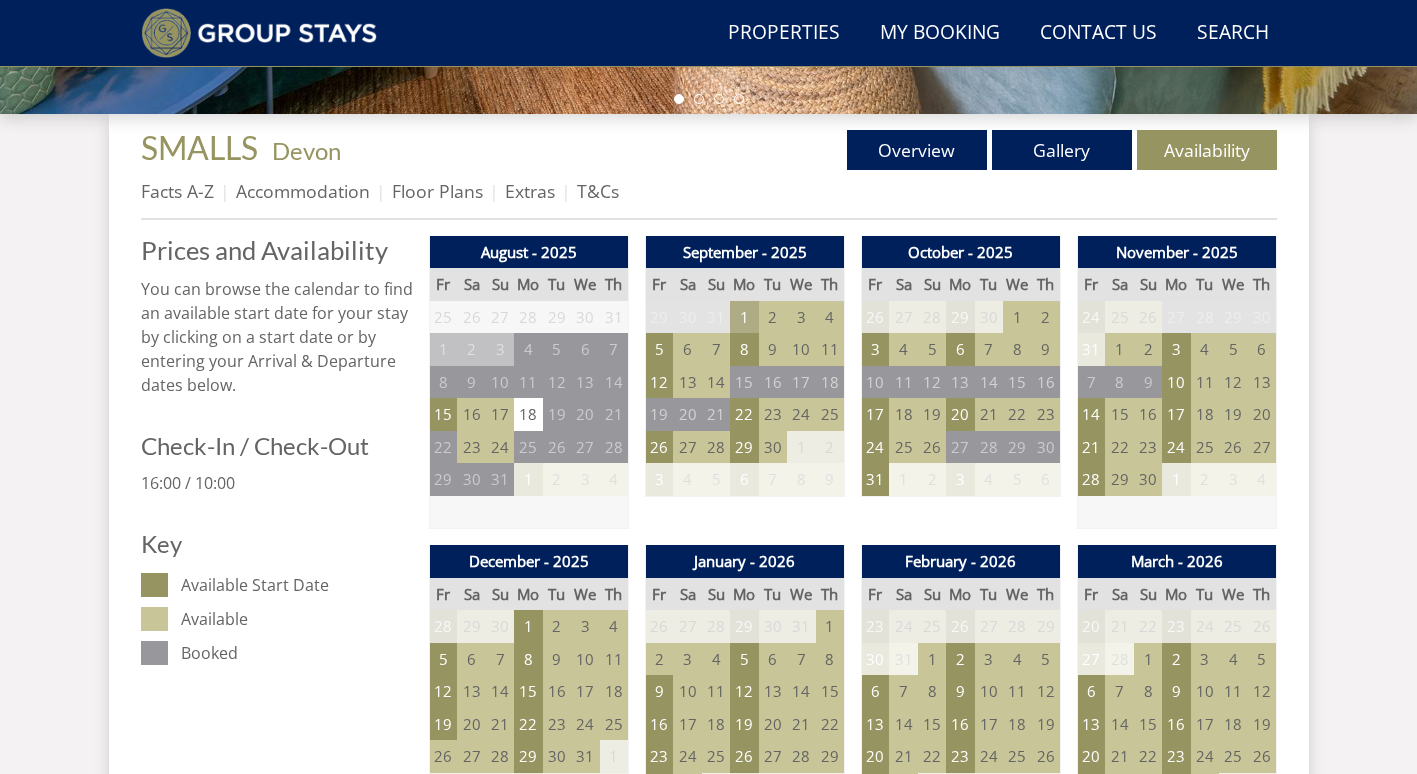 click on "1" at bounding box center [744, 317] 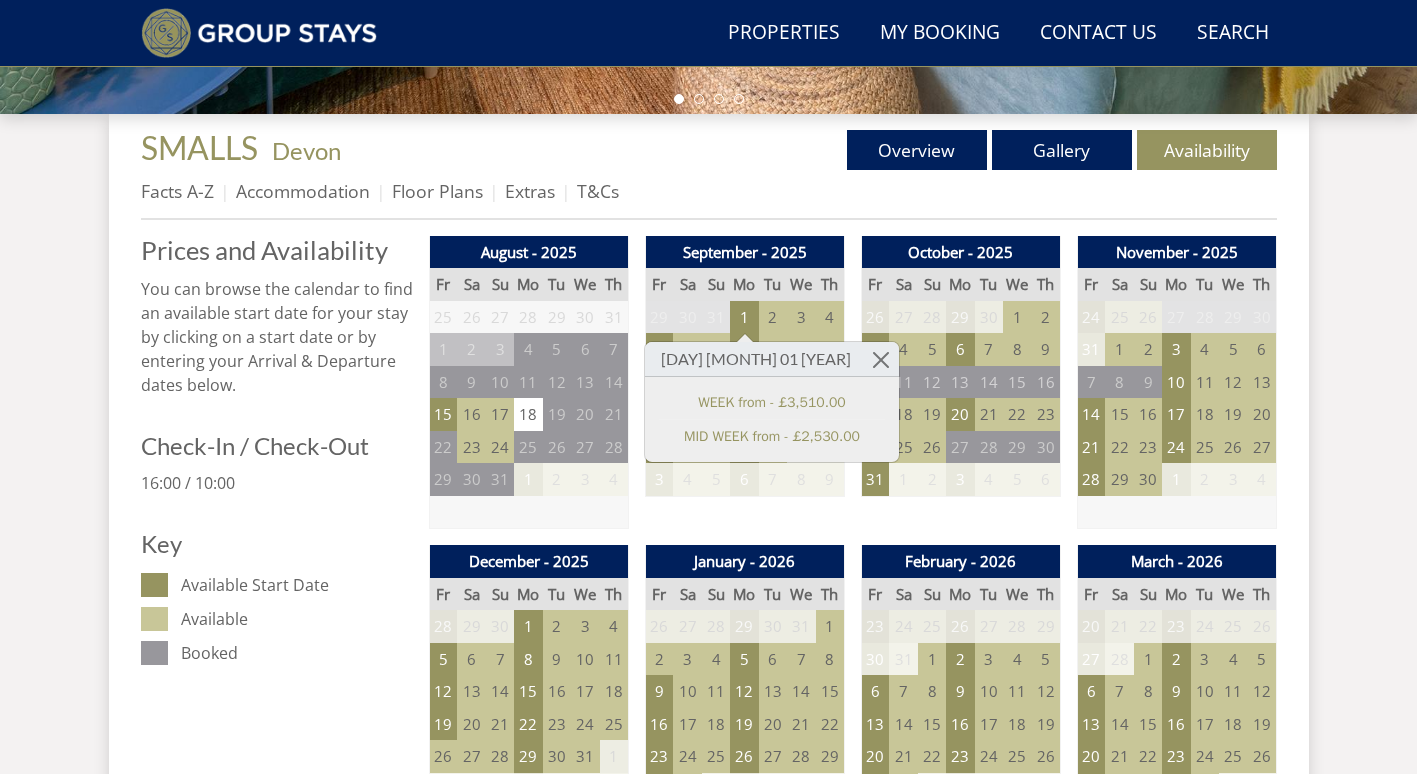 click on "September - 2025
Fr
Sa
Su
Mo
Tu
We
Th
29
30
31
1
2
3
4
5
6
7
8
9
10
11
12
13" at bounding box center [745, 383] 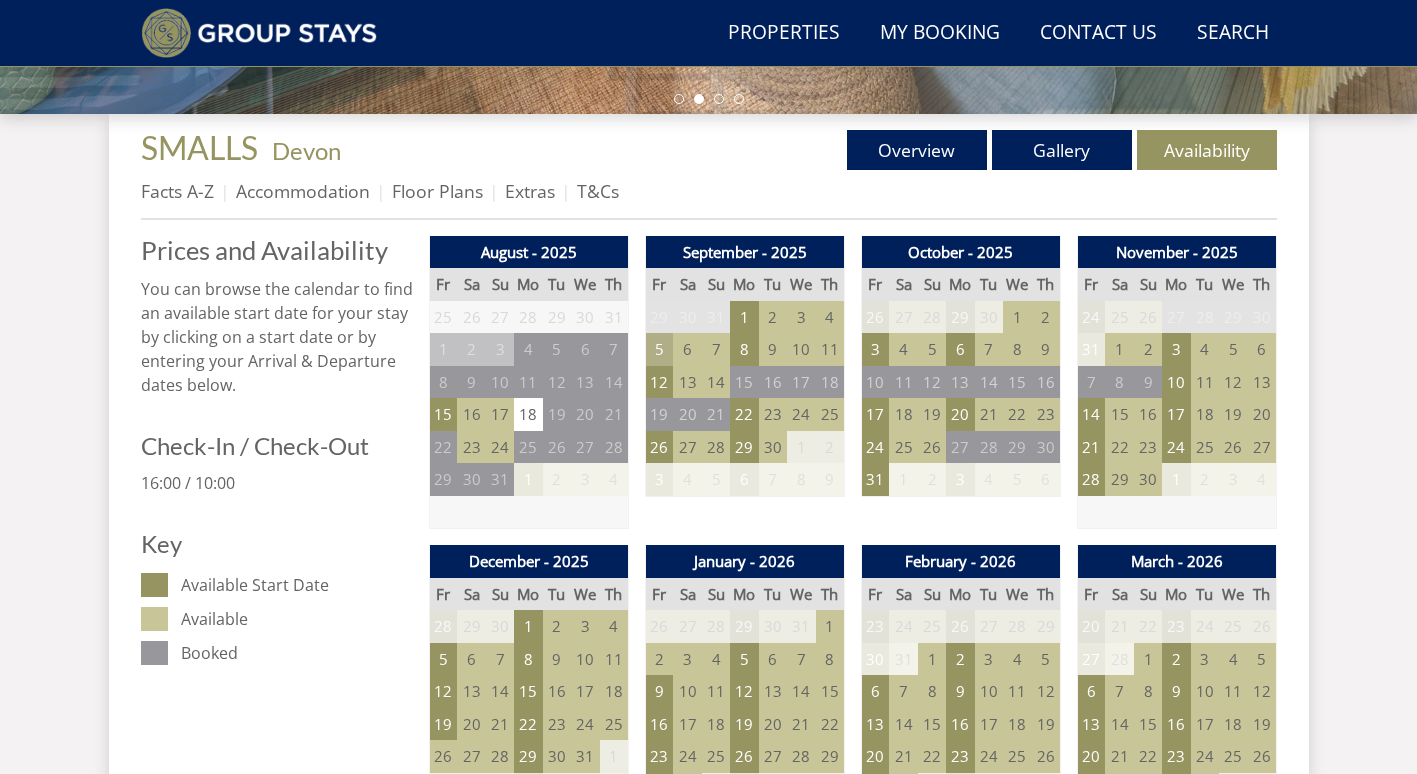 click on "5" at bounding box center (659, 349) 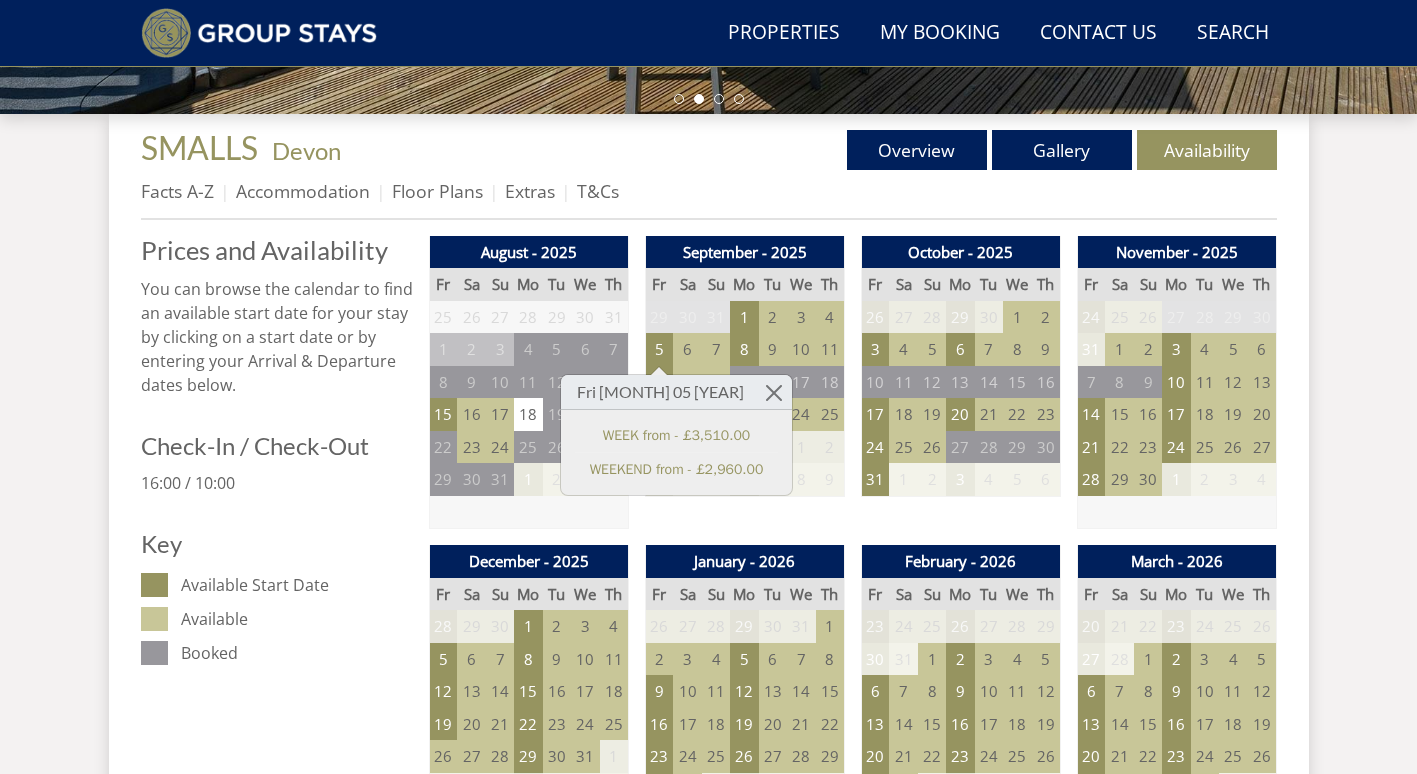 click on "Key" at bounding box center [277, 544] 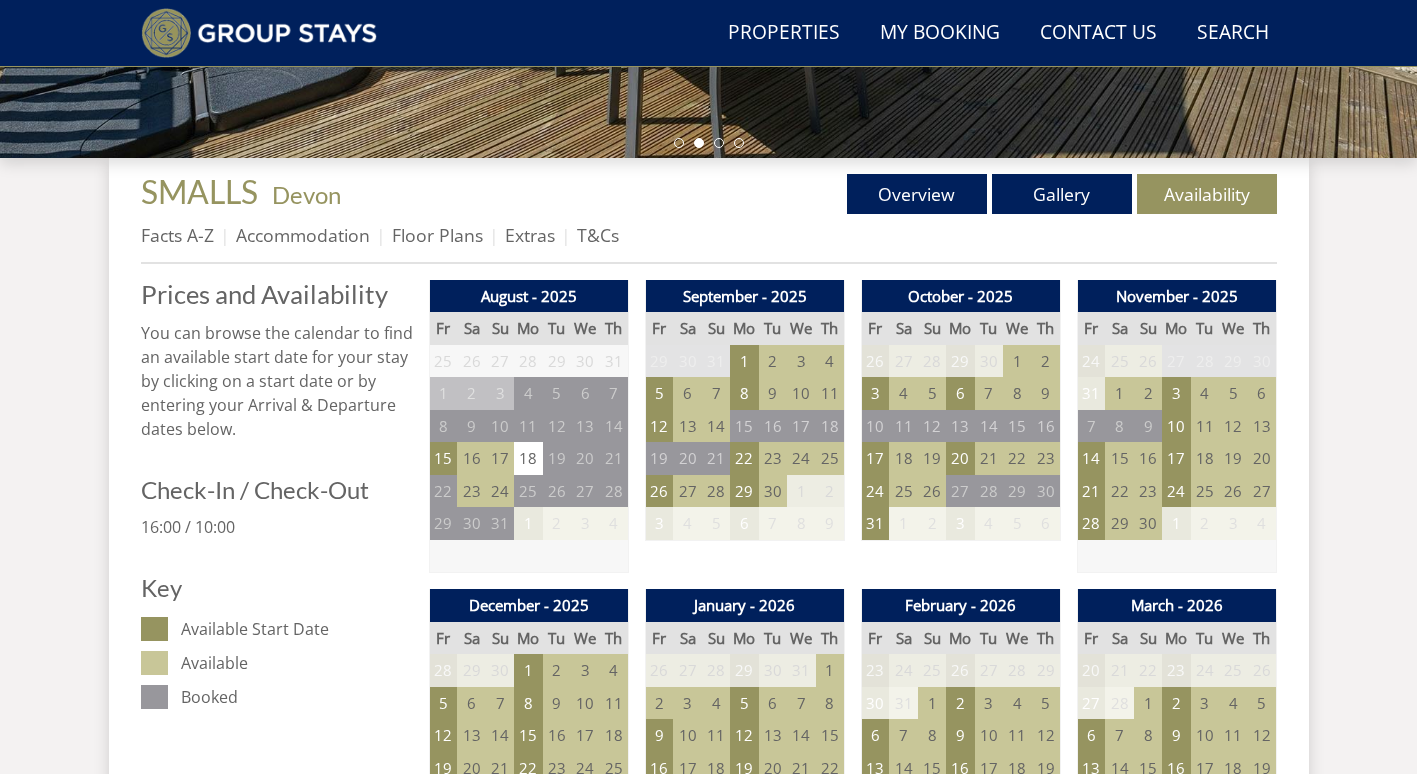 scroll, scrollTop: 687, scrollLeft: 0, axis: vertical 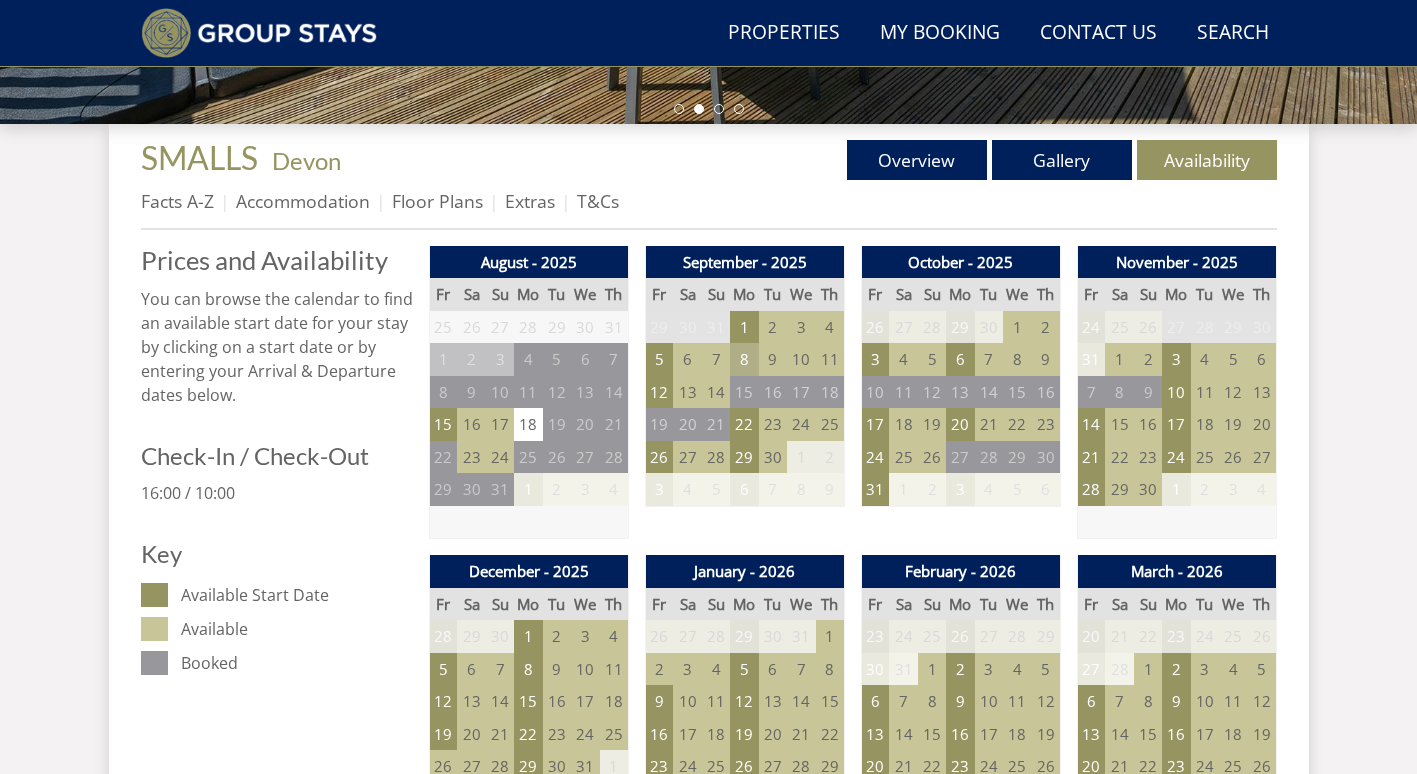 click on "8" at bounding box center (744, 359) 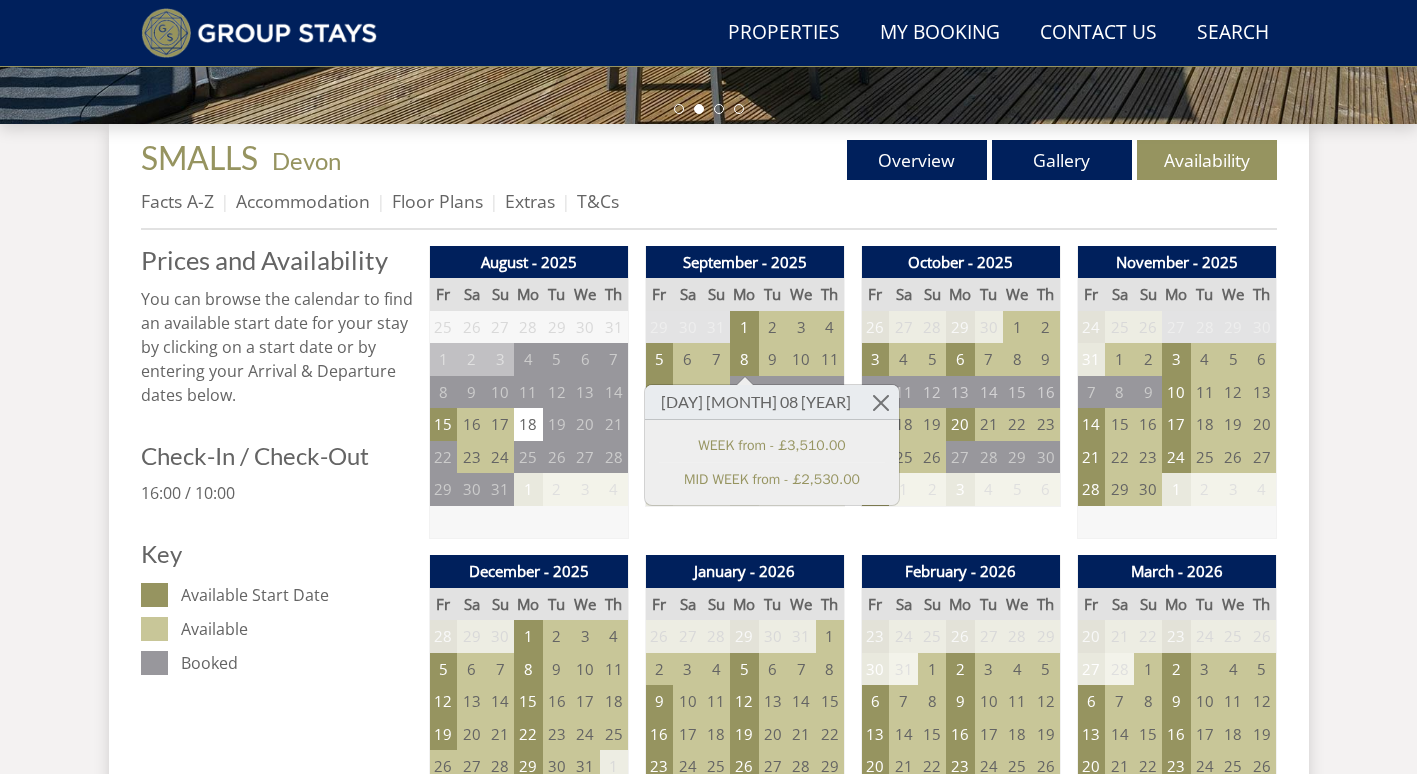 click on "Search
Menu
Properties
My Booking
Contact Us  01823 662231
Search  Check Availability
Guests
1
2
3
4
5
6
7
8
9
10
11
12
13
14
15
16
17
18
19
20
21
22
23
24
25
26
27
28
29
30
31
32
33
34
35
36
37
38
39
40
41
42
43
44
45
46
47
48
49
50
Date
03/08/2025
Search" at bounding box center (708, 1202) 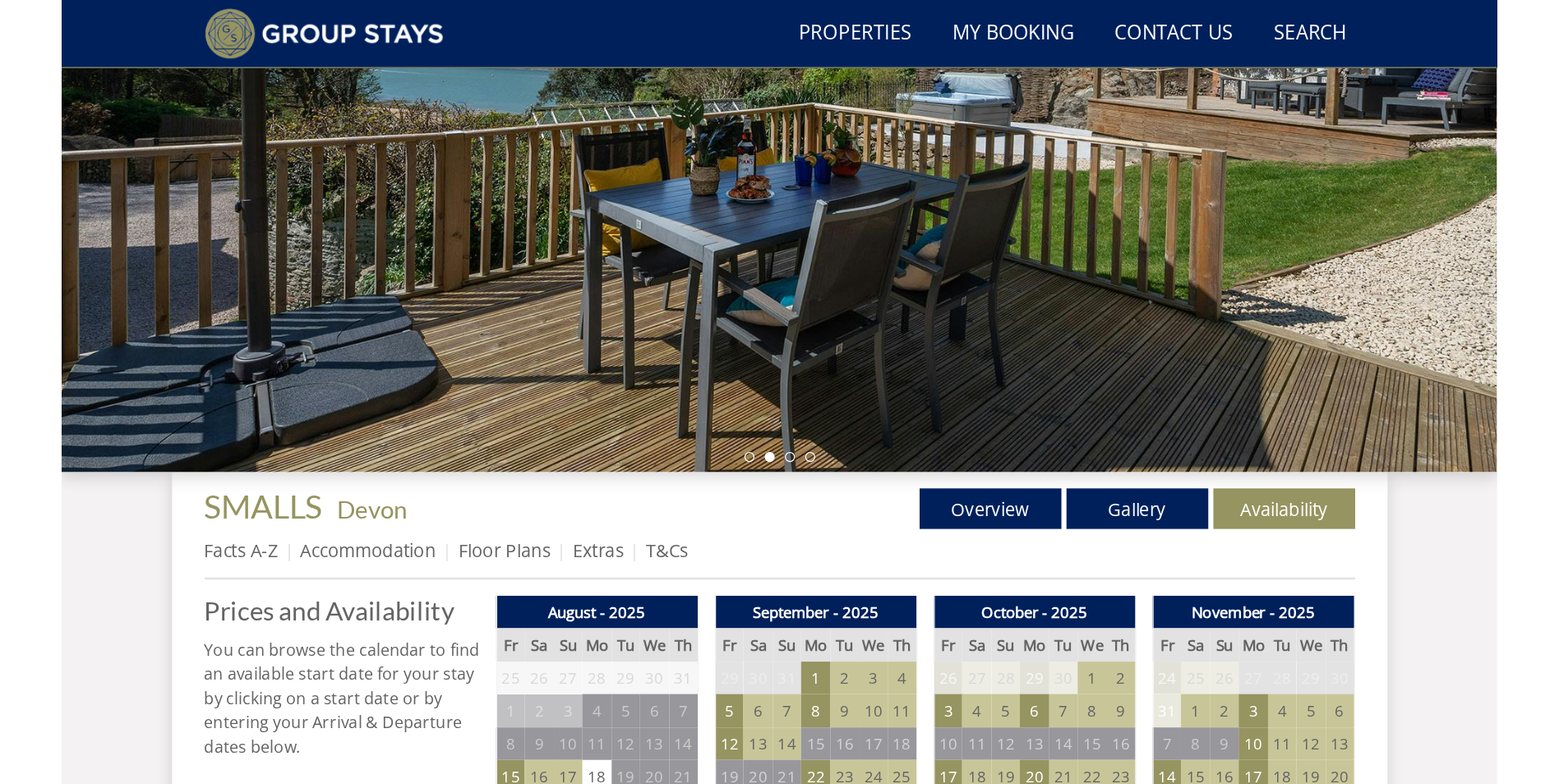 scroll, scrollTop: 236, scrollLeft: 0, axis: vertical 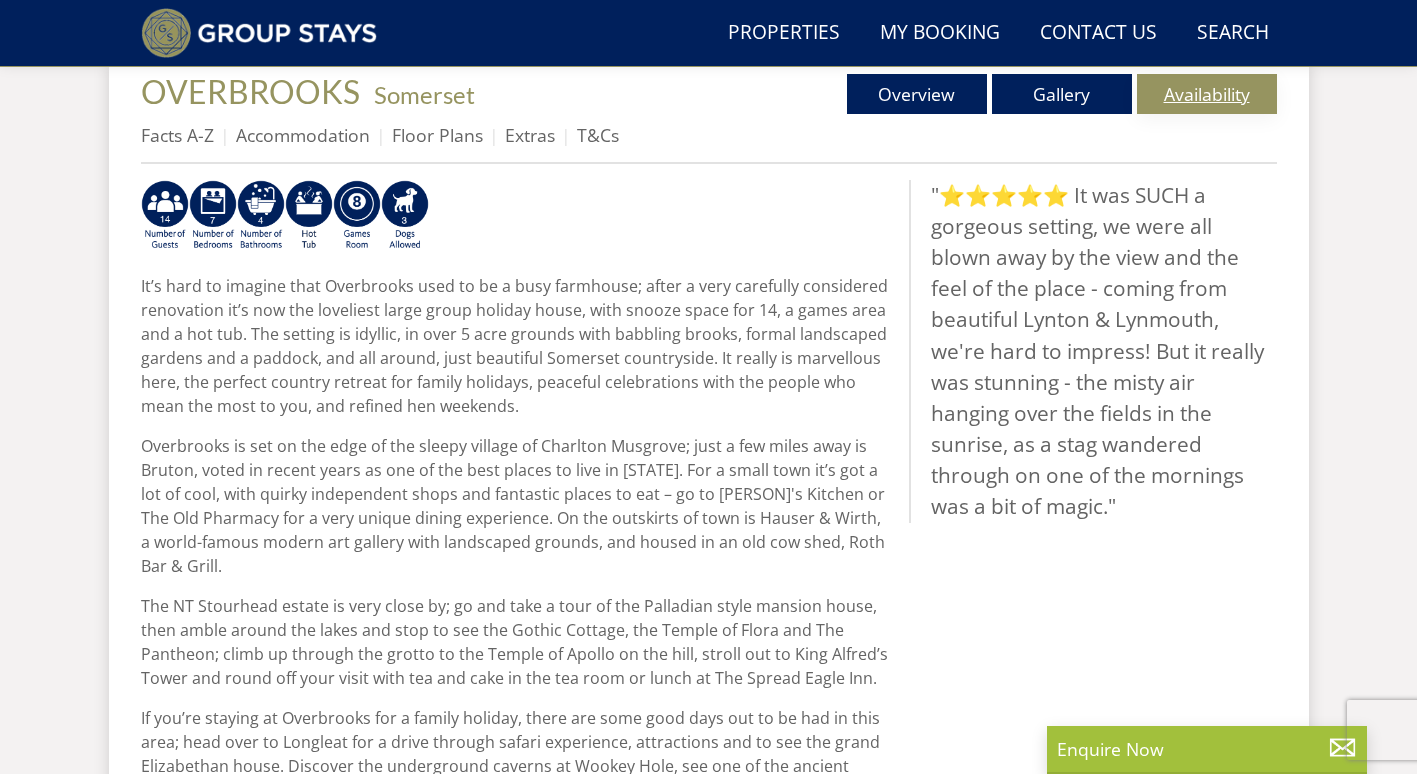 click on "Availability" at bounding box center [1207, 94] 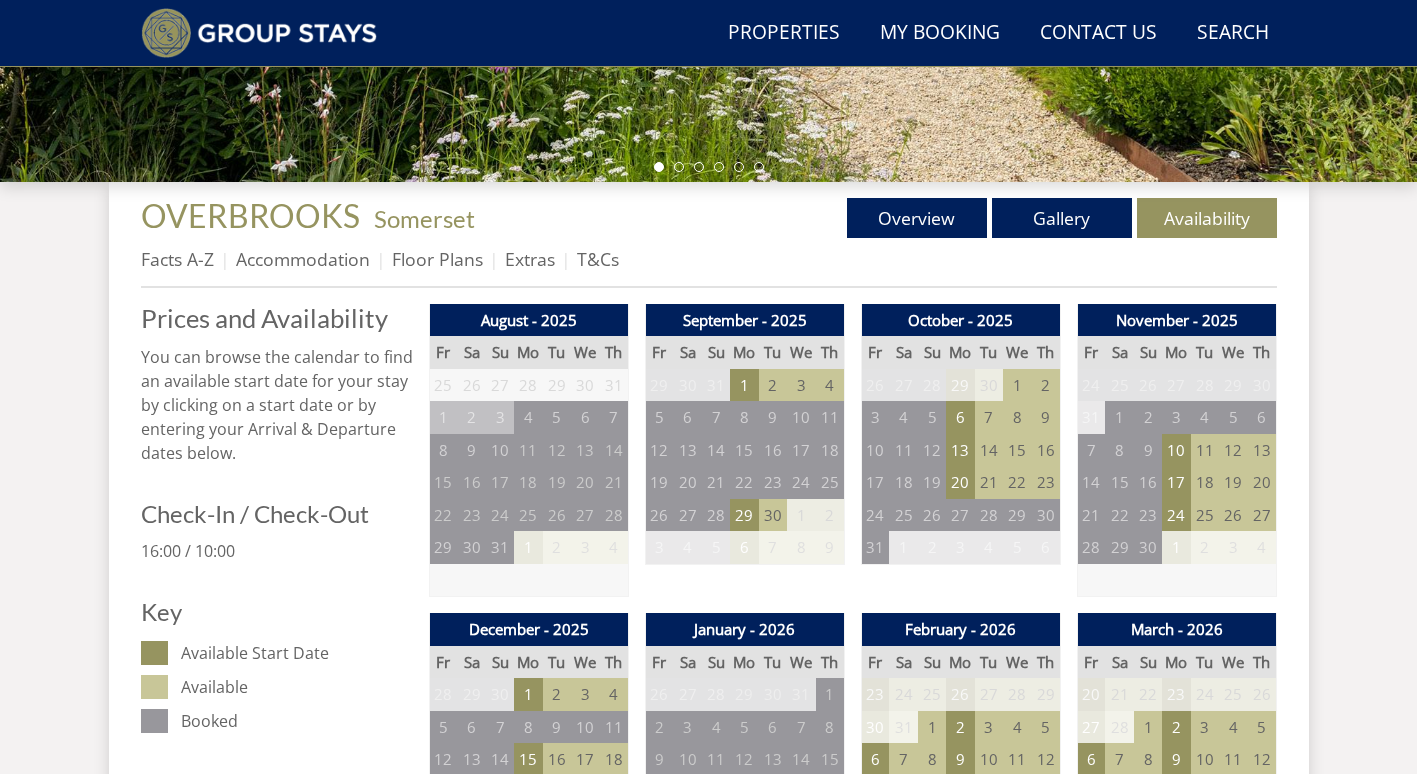 scroll, scrollTop: 782, scrollLeft: 0, axis: vertical 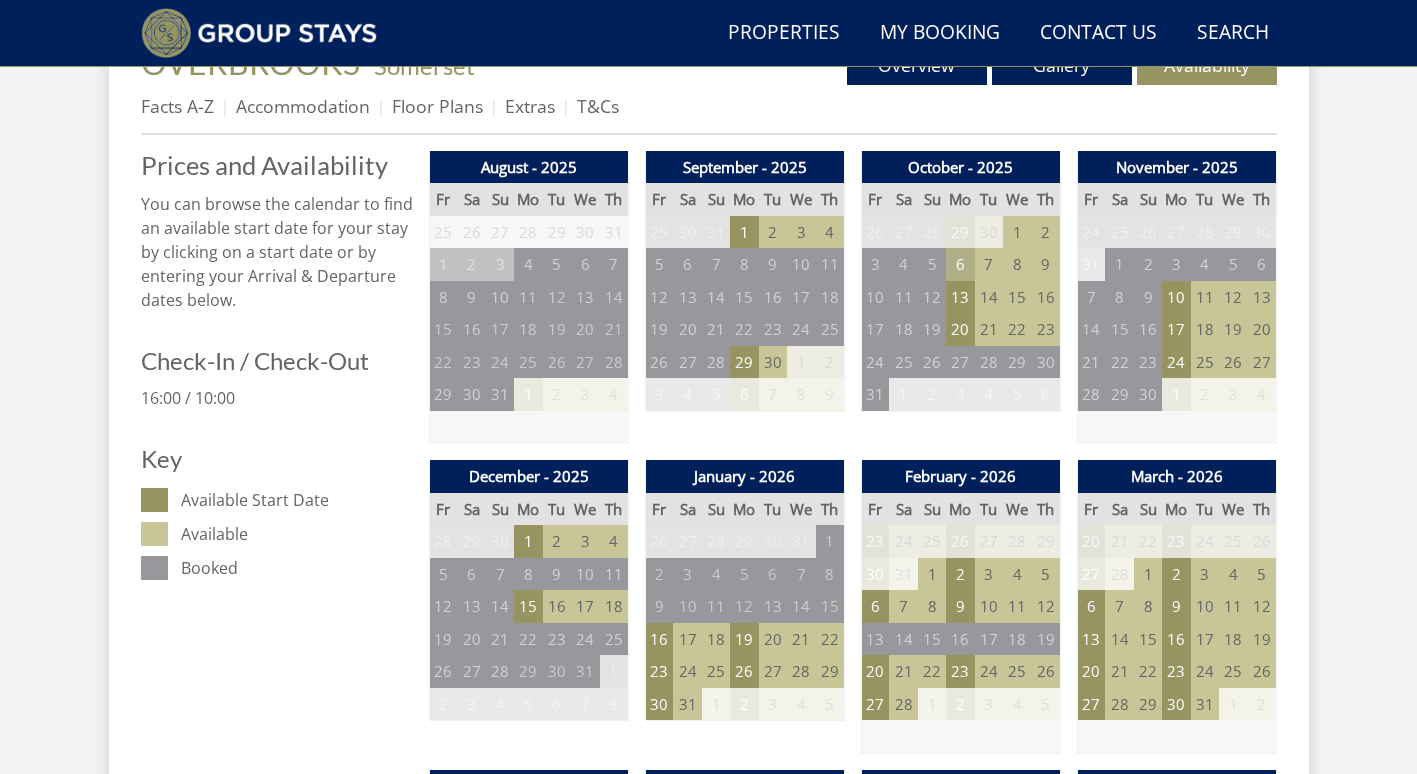 click on "6" at bounding box center [960, 264] 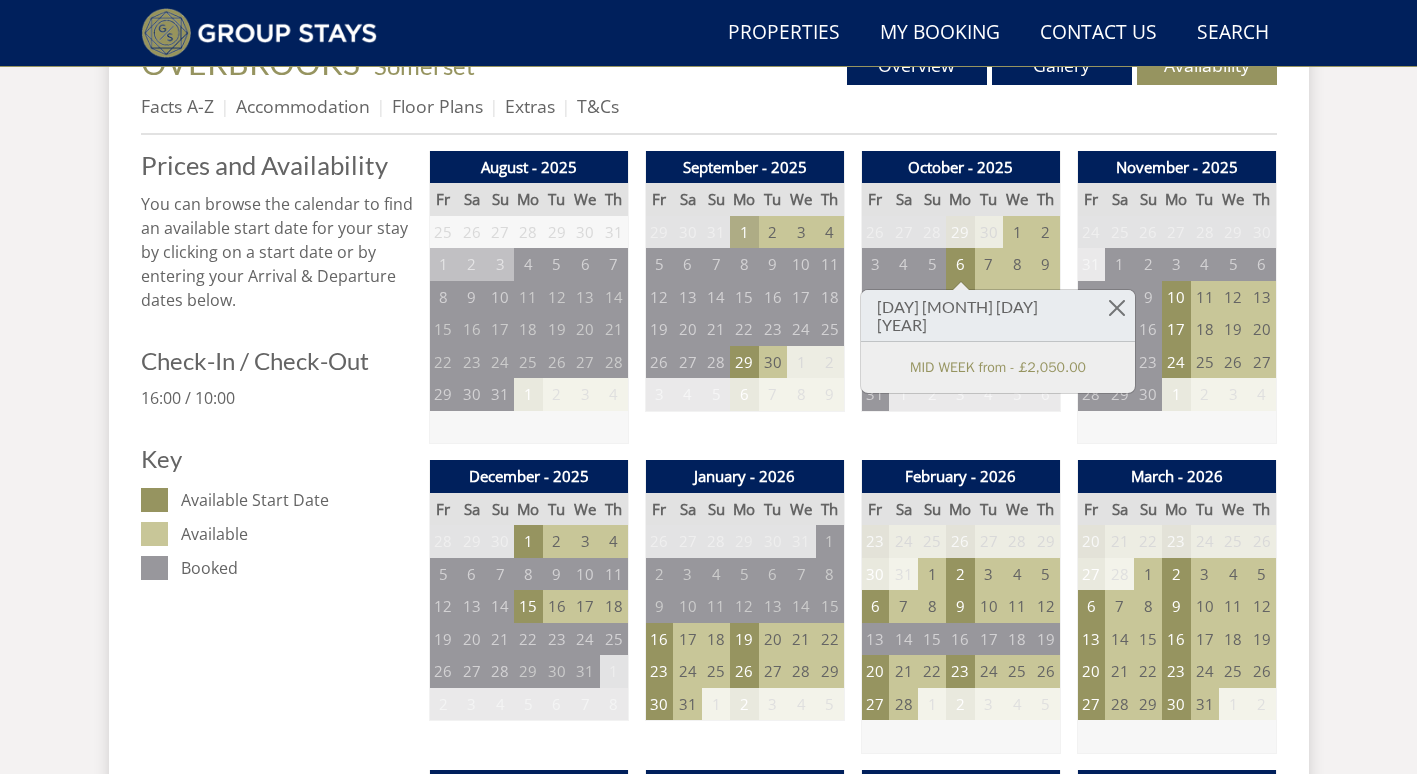 click on "1" at bounding box center (744, 232) 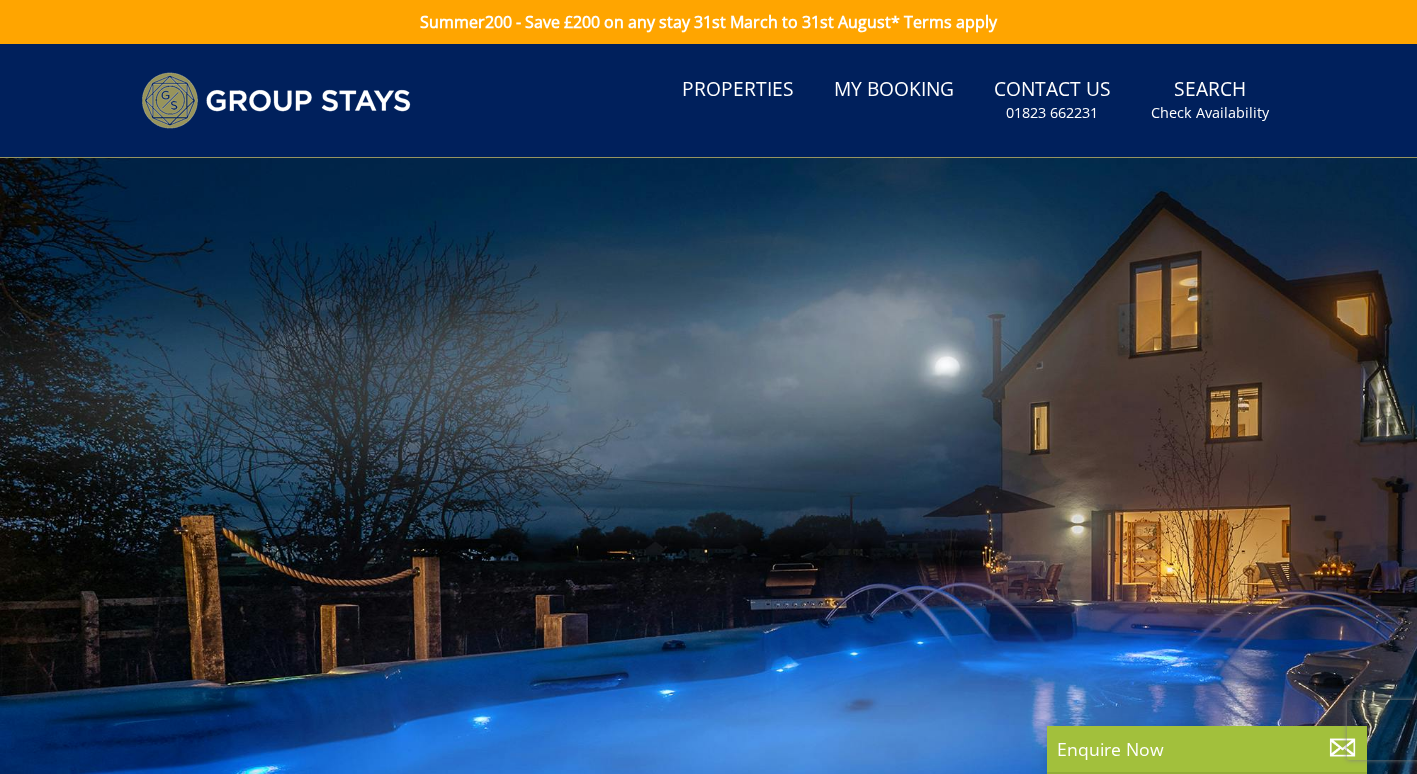 scroll, scrollTop: 0, scrollLeft: 0, axis: both 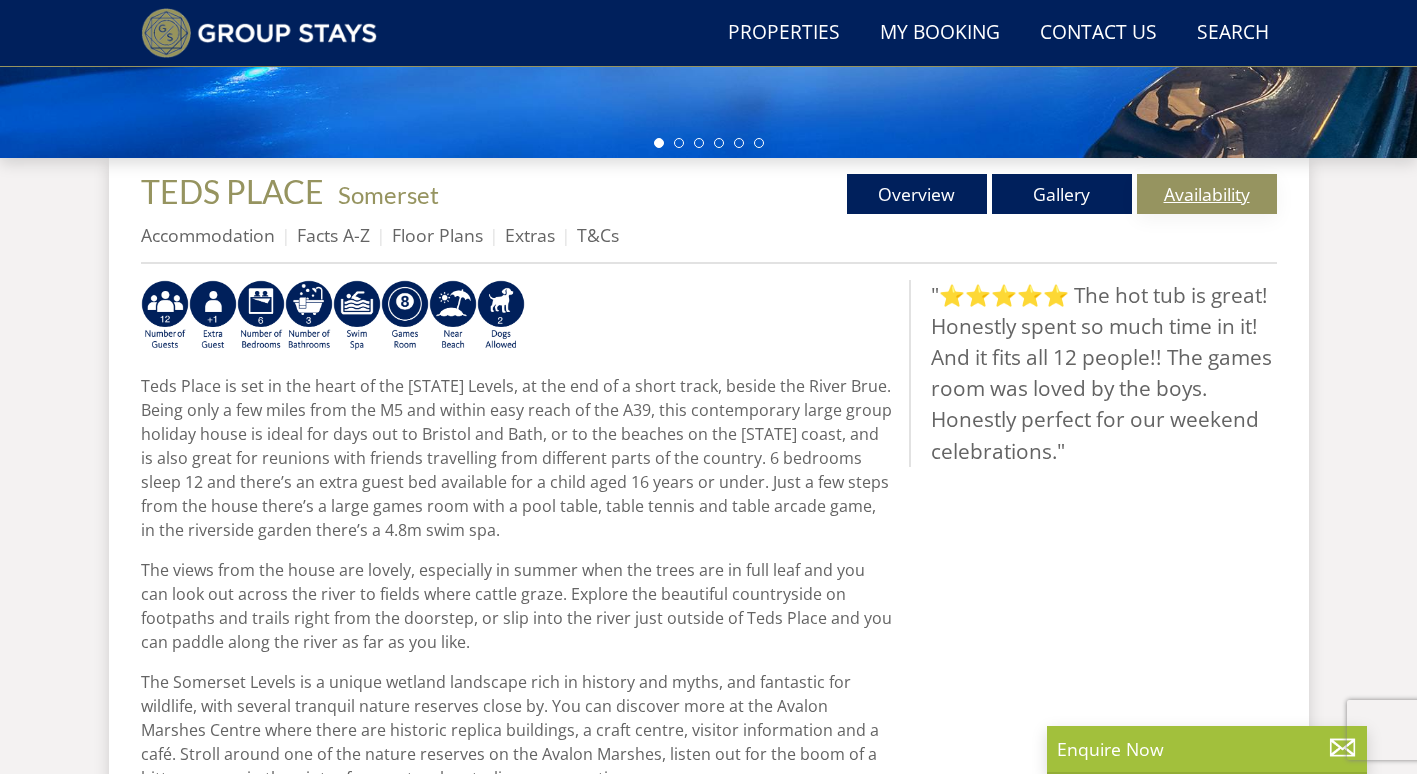 click on "Availability" at bounding box center (1207, 194) 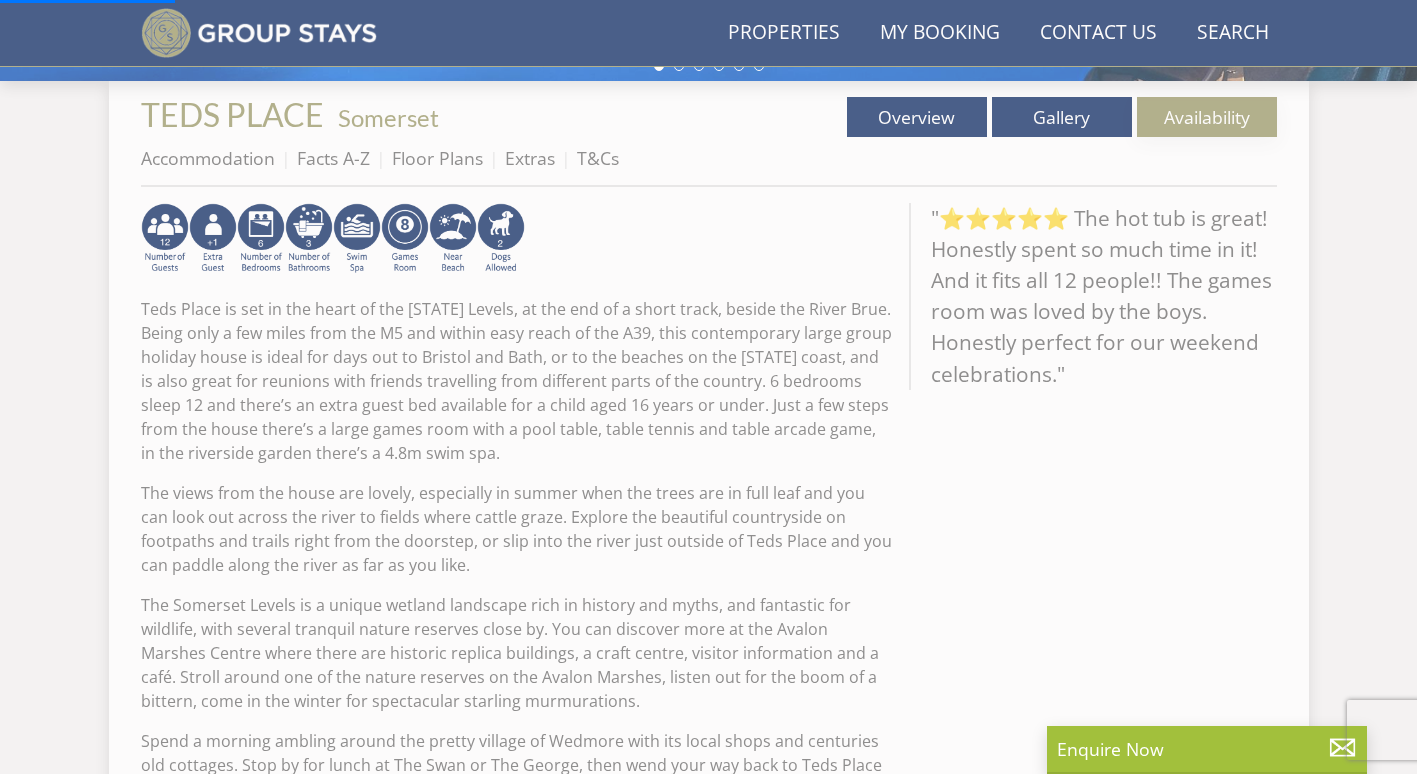 scroll, scrollTop: 753, scrollLeft: 0, axis: vertical 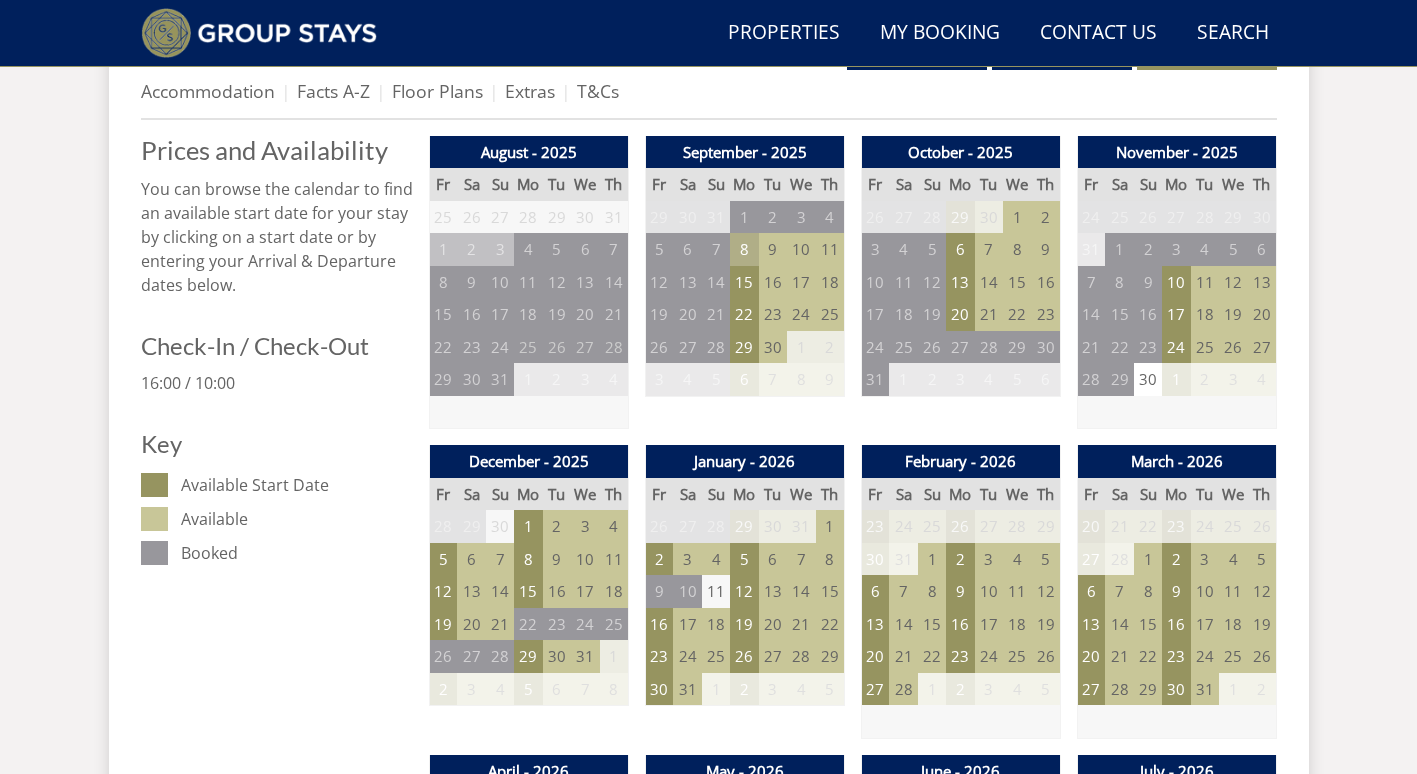 click on "8" at bounding box center [744, 249] 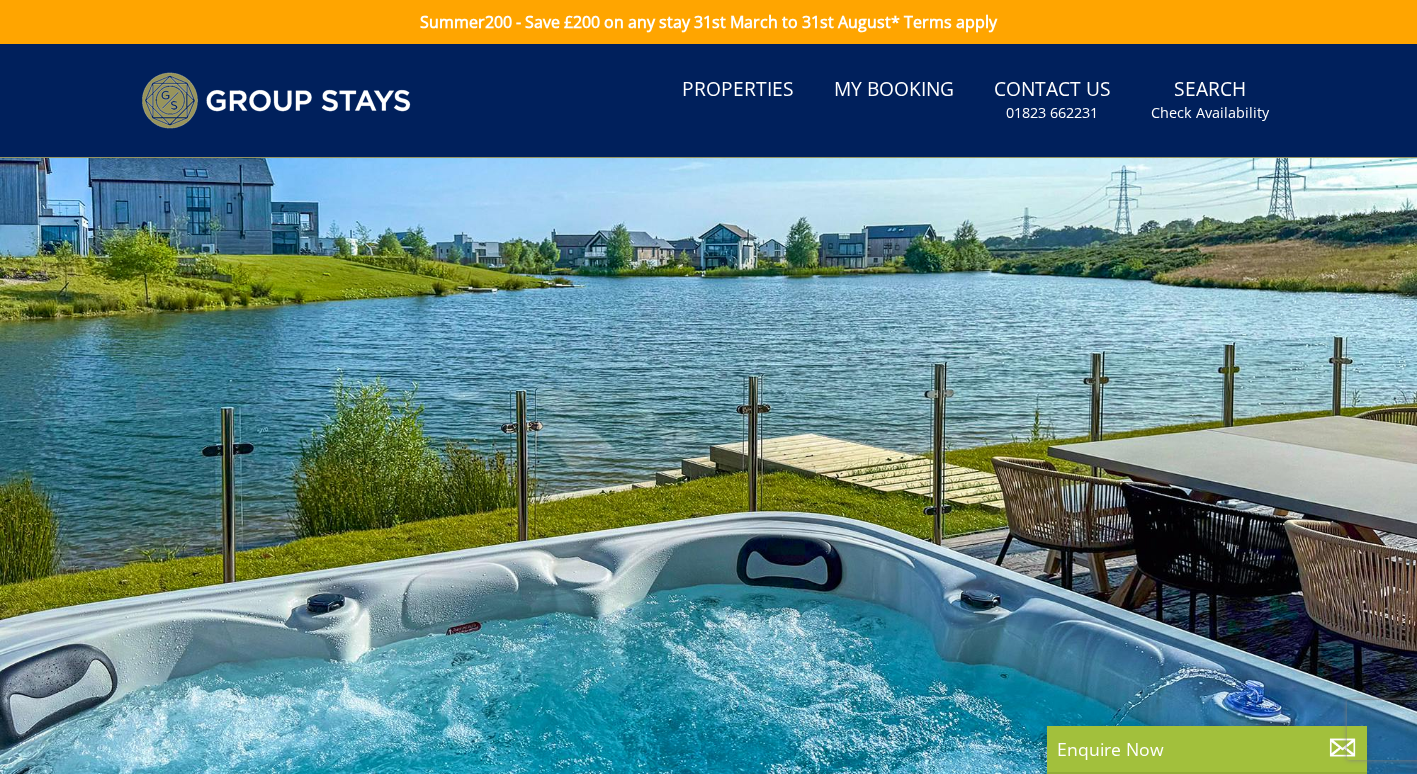 scroll, scrollTop: 0, scrollLeft: 0, axis: both 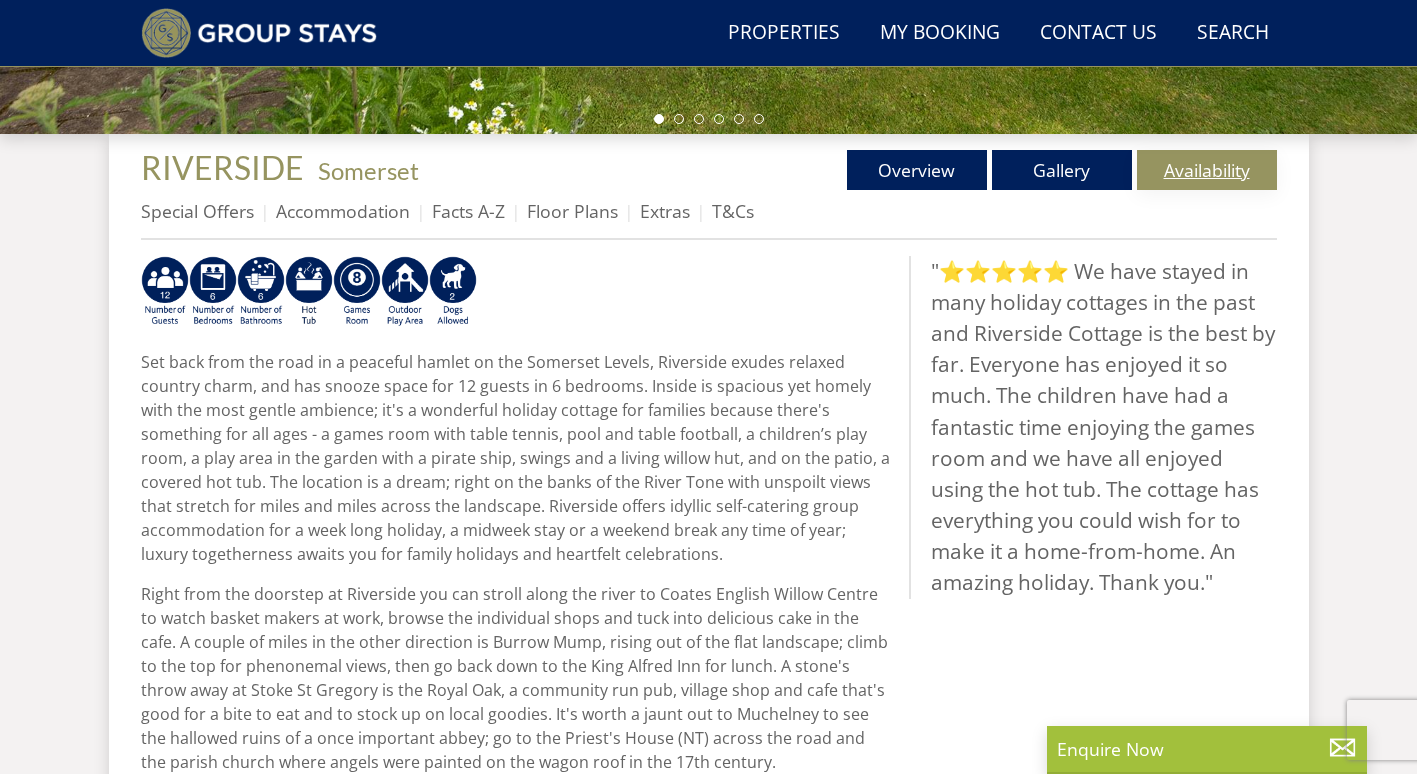 click on "Availability" at bounding box center [1207, 170] 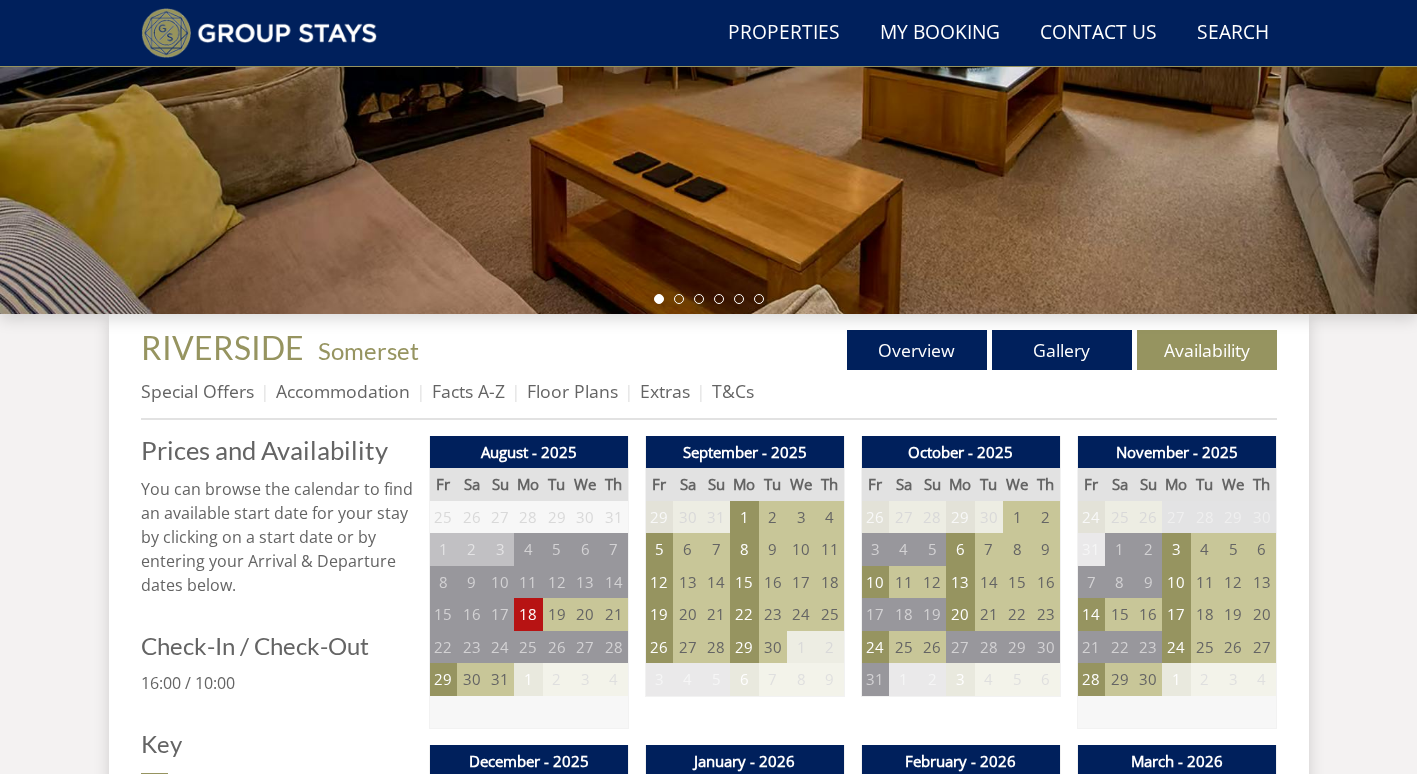 scroll, scrollTop: 697, scrollLeft: 0, axis: vertical 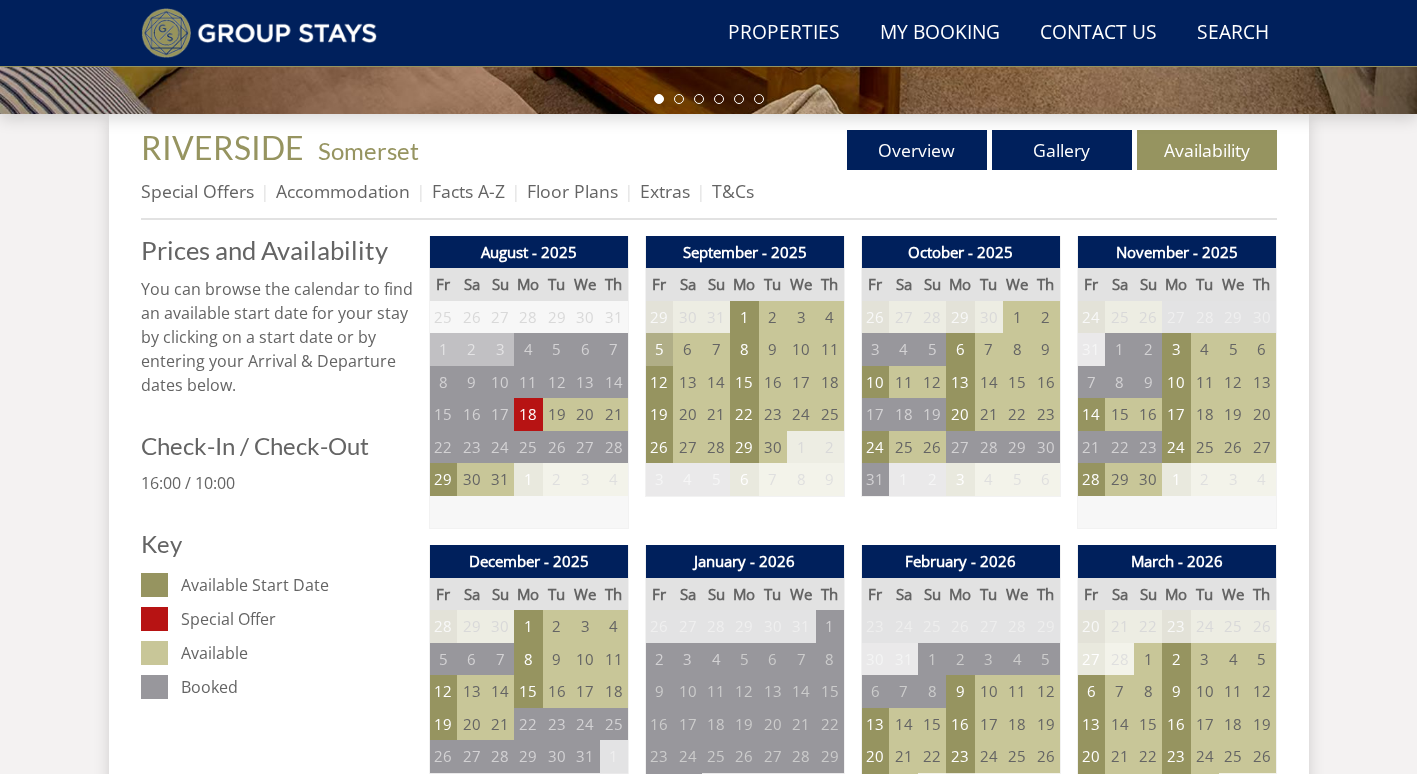click on "5" at bounding box center (659, 349) 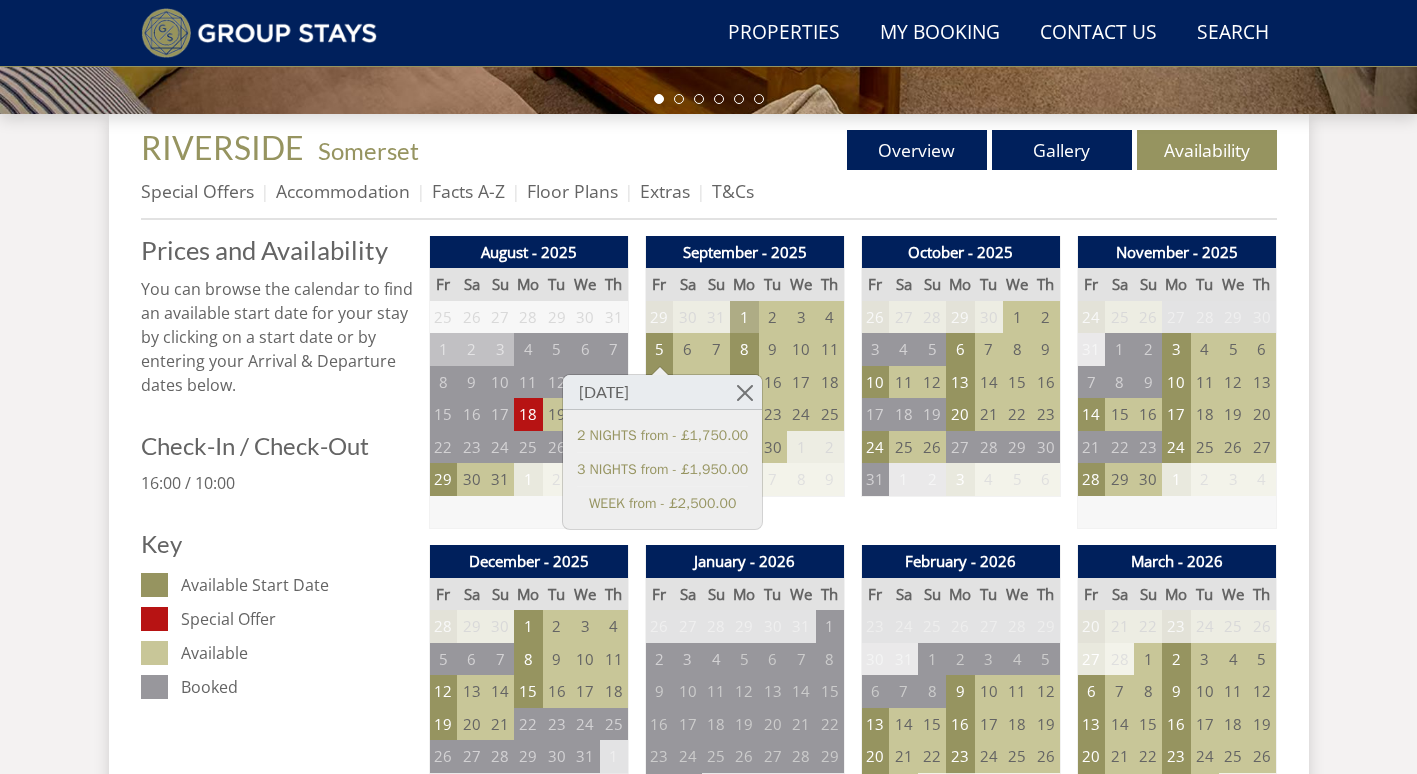 click on "1" at bounding box center [744, 317] 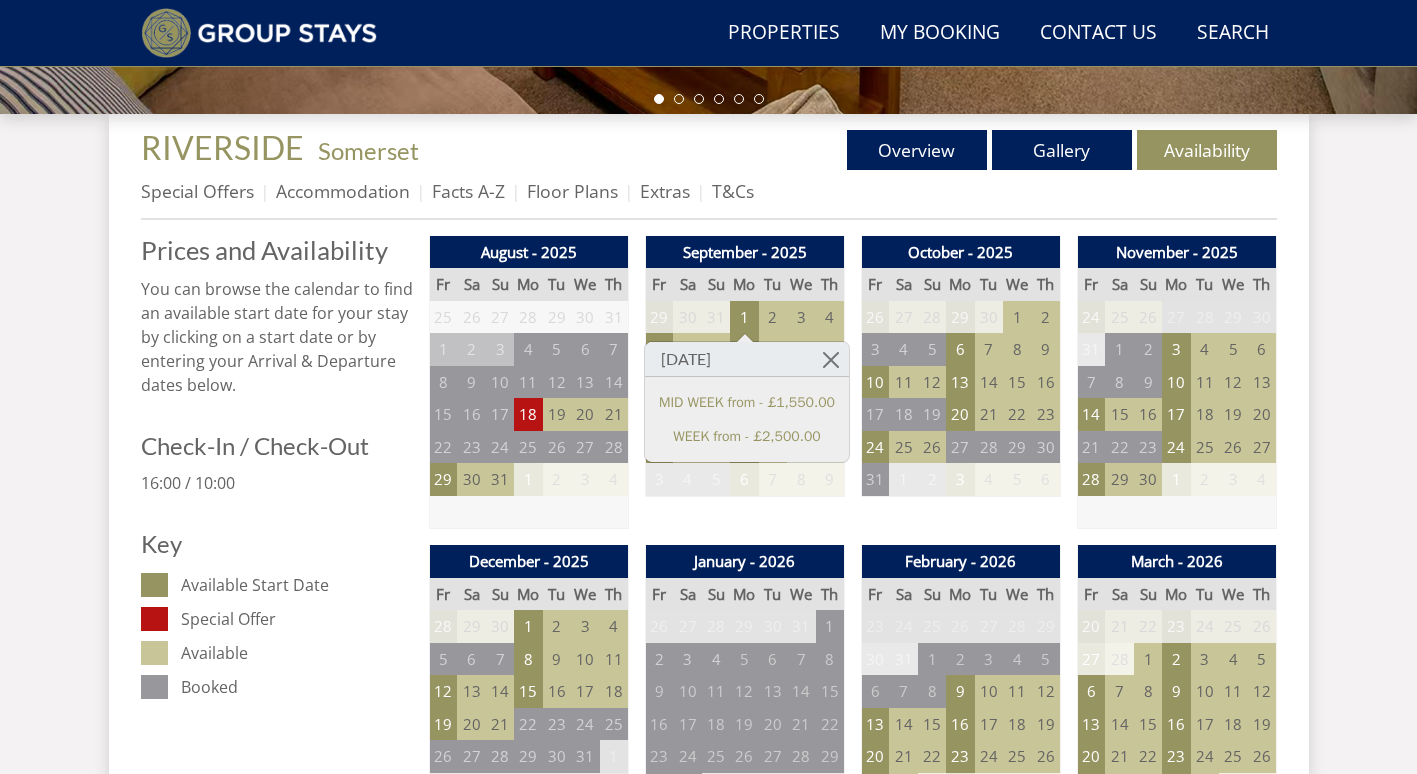 click on "[DATE]" at bounding box center [747, 359] 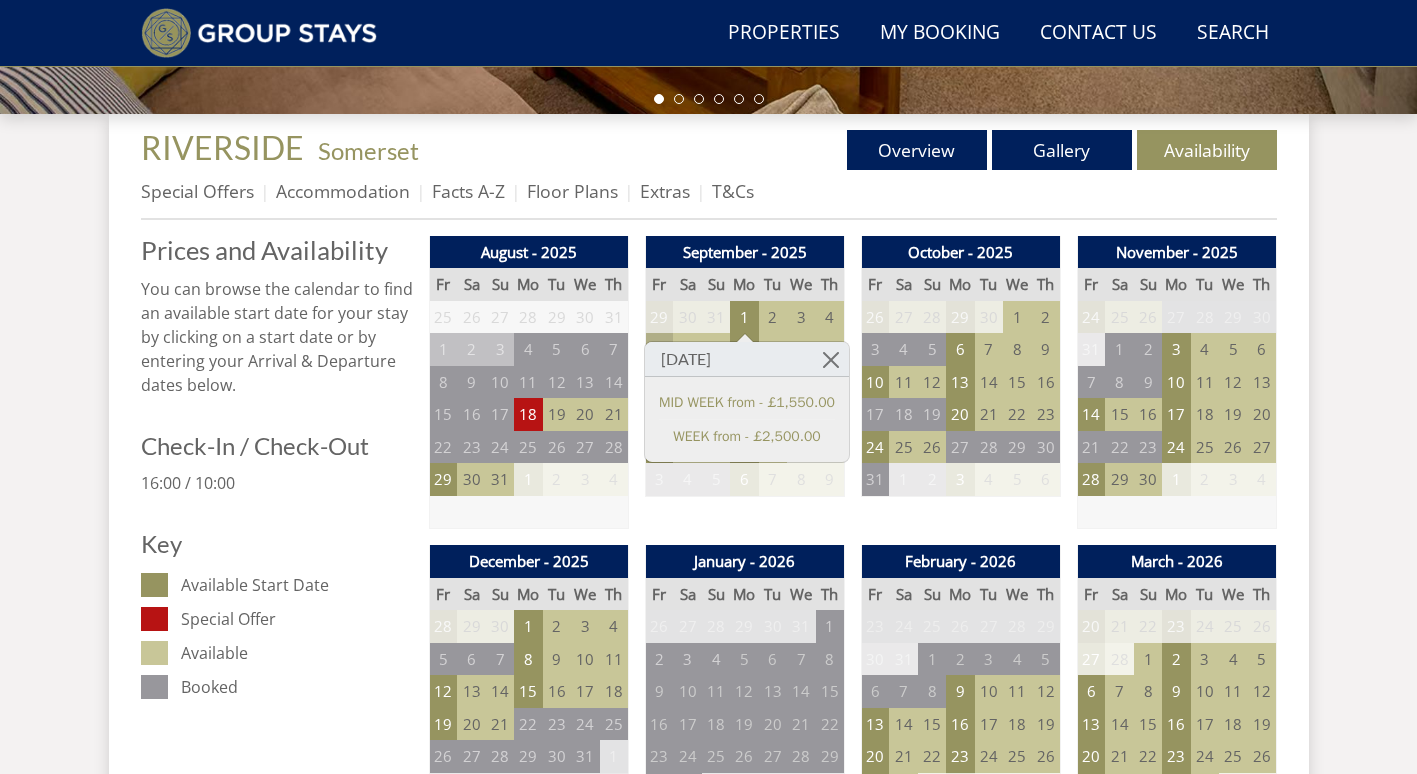 click on "5" at bounding box center [659, 349] 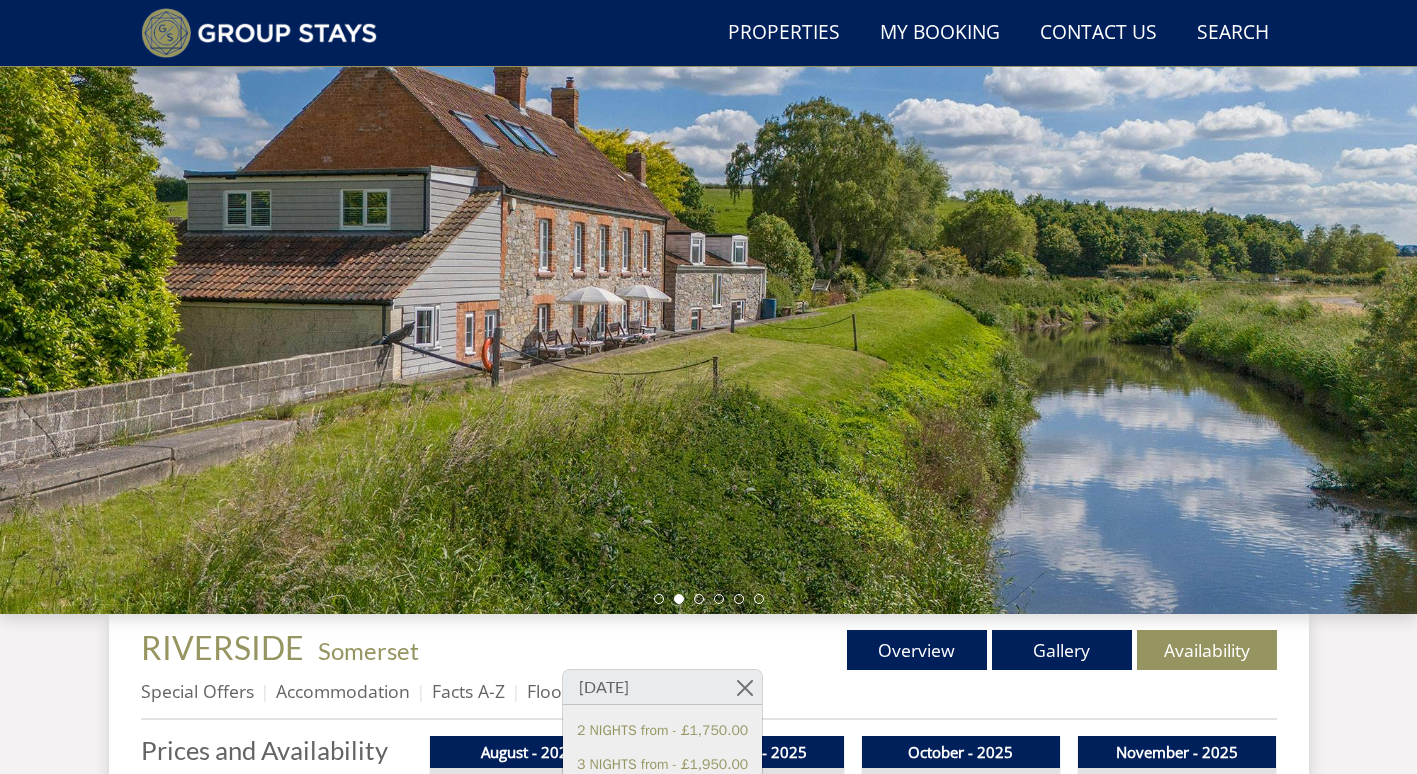 scroll, scrollTop: 0, scrollLeft: 0, axis: both 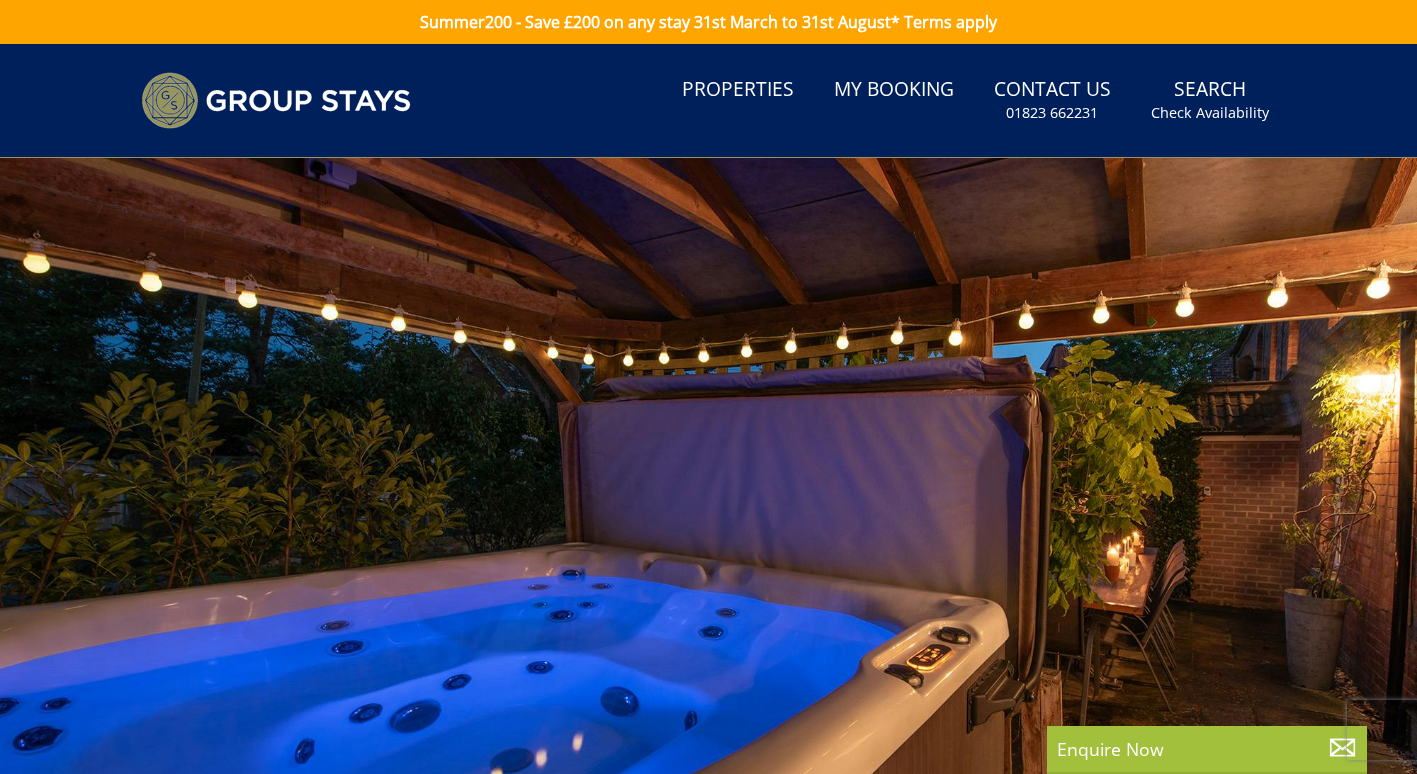 click on "Summer200 - Save £200 on any stay 31st March to 31st August* Terms apply" at bounding box center (708, 22) 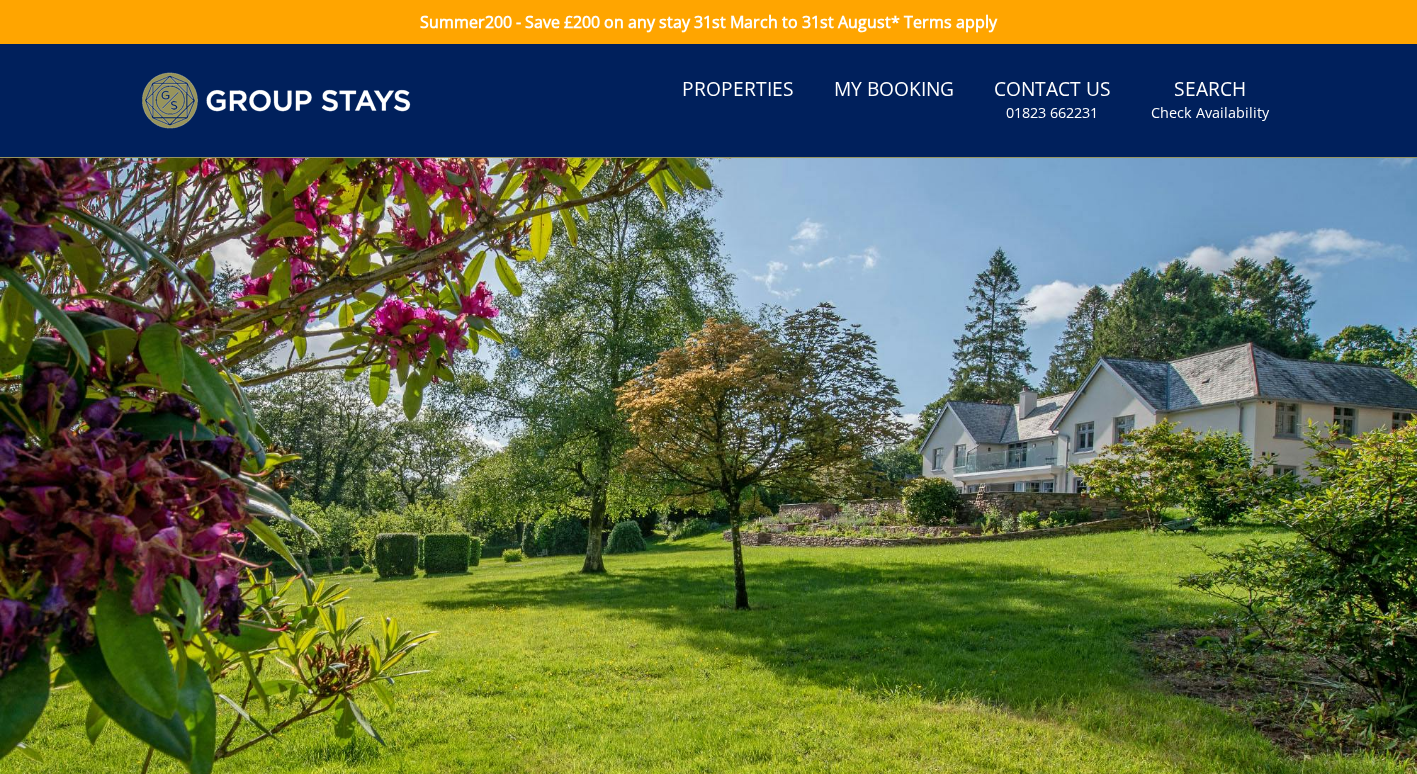 click at bounding box center (708, 508) 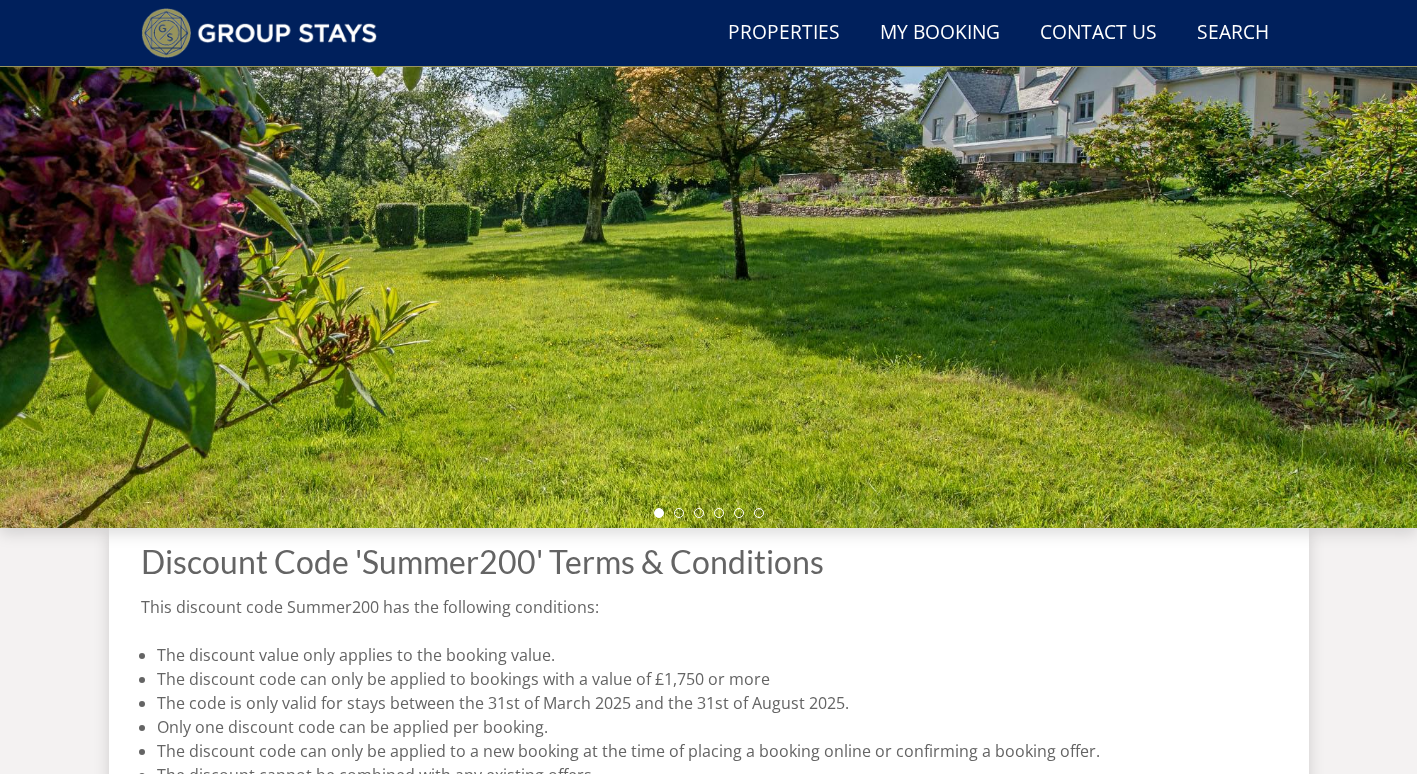 scroll, scrollTop: 282, scrollLeft: 0, axis: vertical 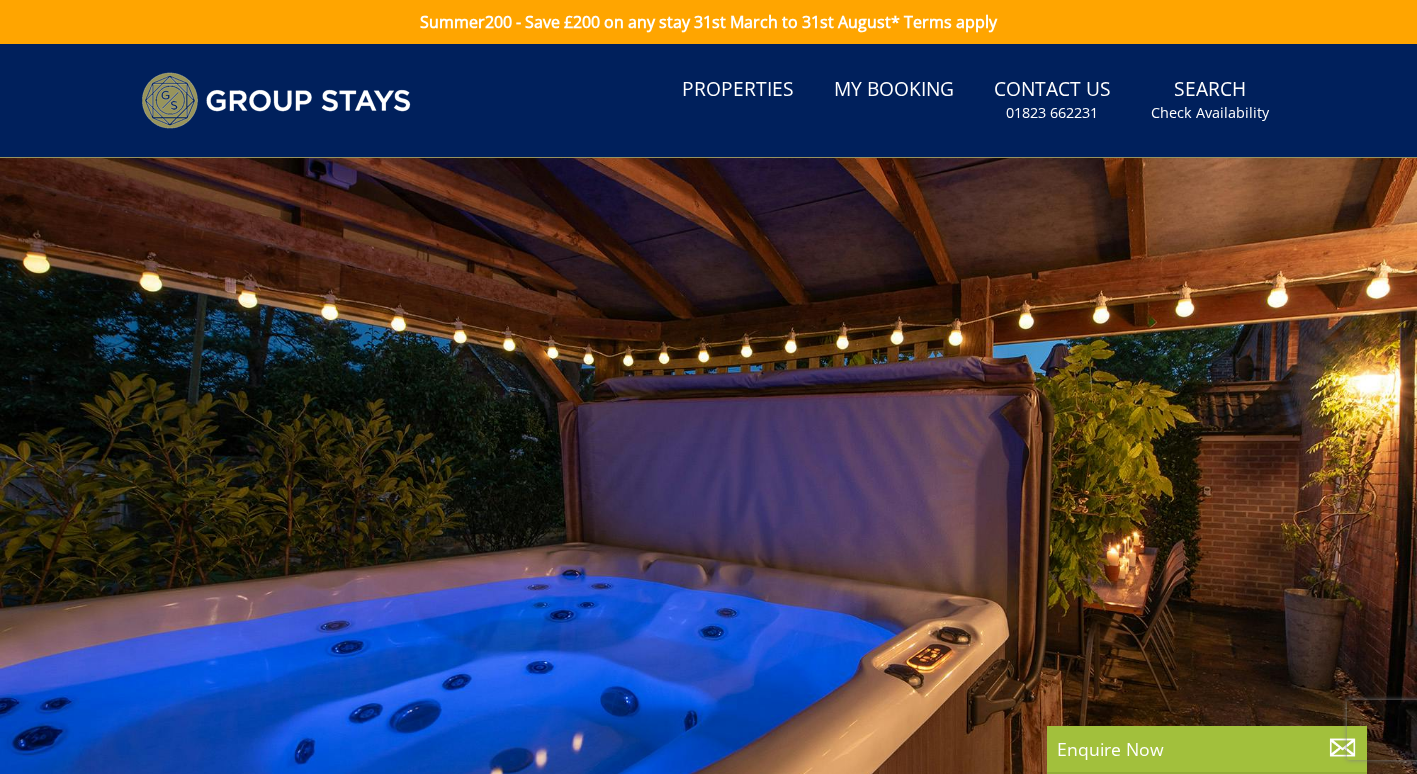 click at bounding box center (708, 508) 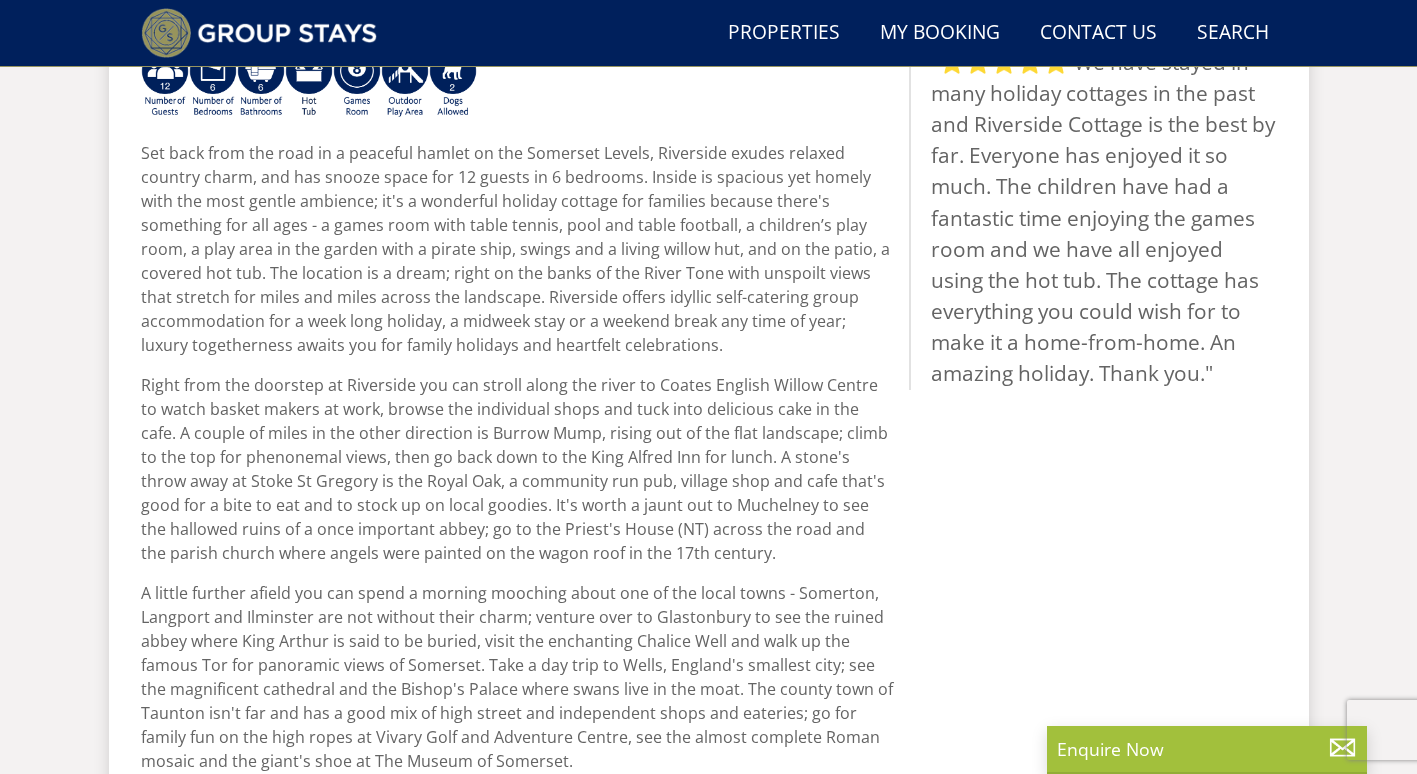 scroll, scrollTop: 753, scrollLeft: 0, axis: vertical 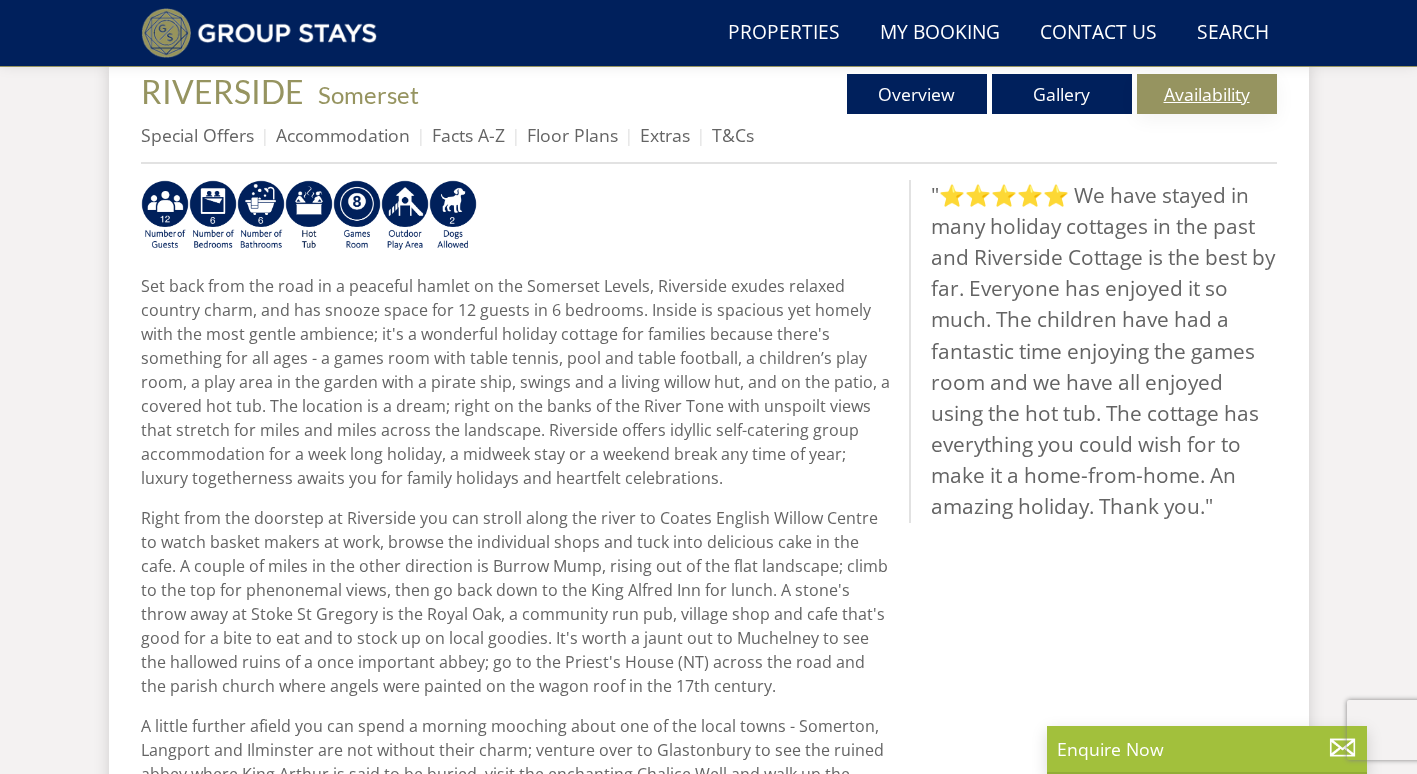 click on "Availability" at bounding box center (1207, 94) 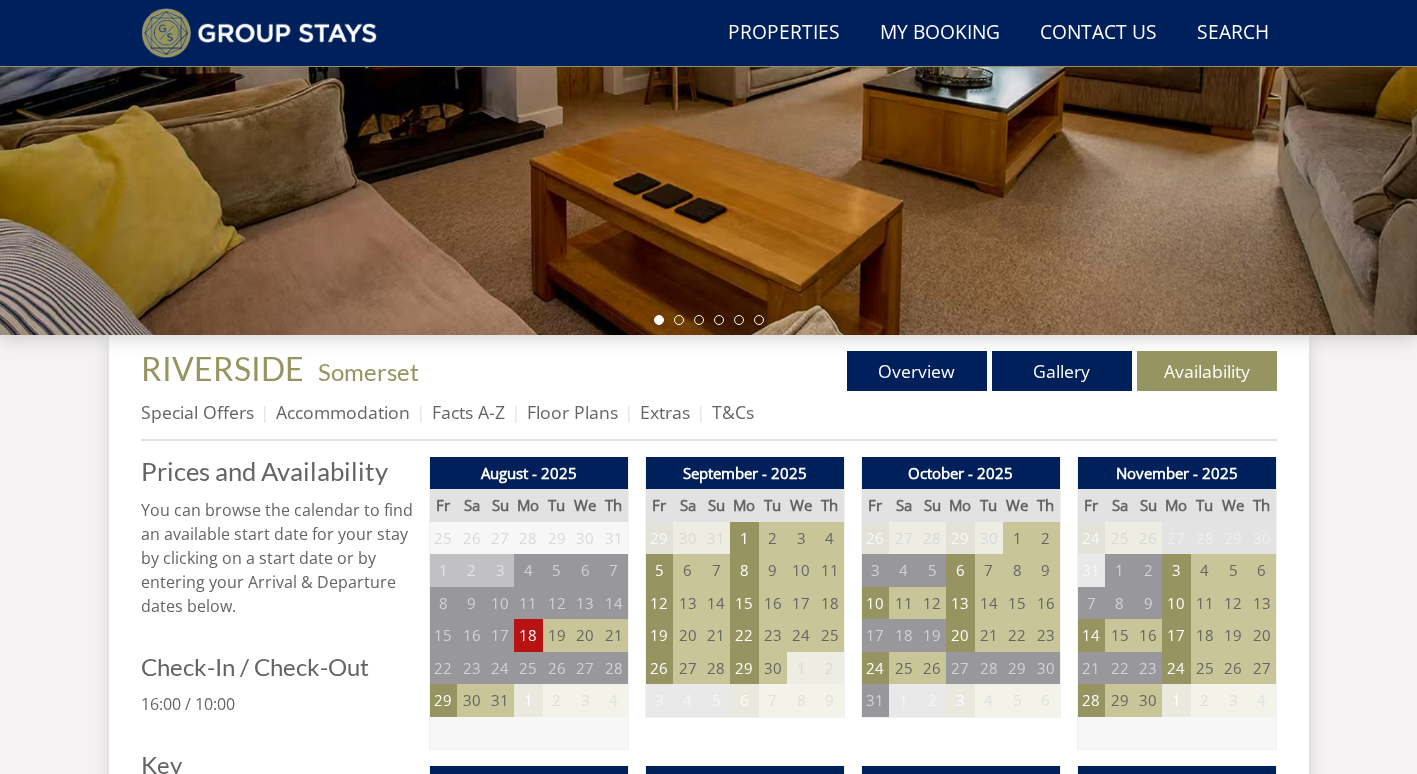 scroll, scrollTop: 687, scrollLeft: 0, axis: vertical 